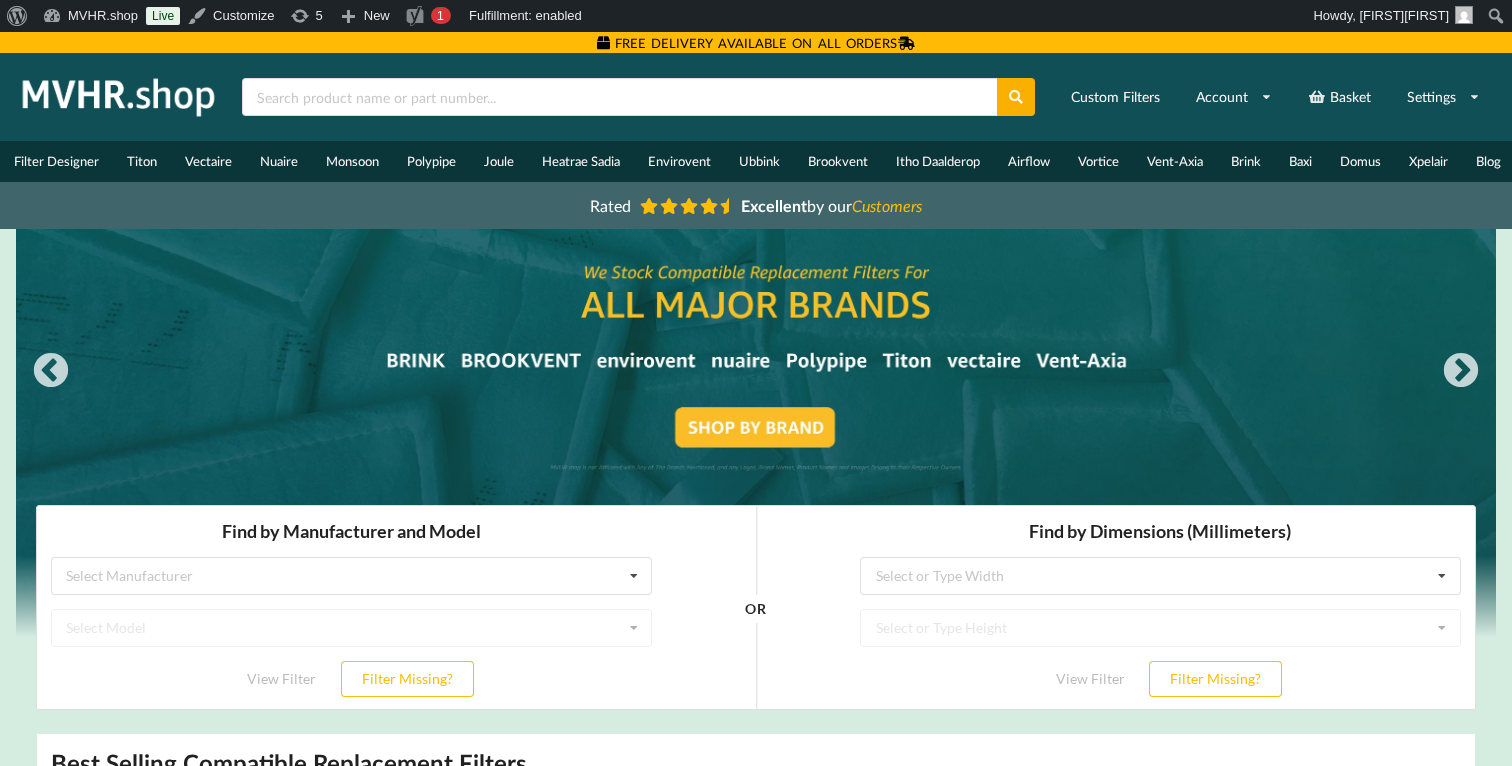 scroll, scrollTop: 0, scrollLeft: 0, axis: both 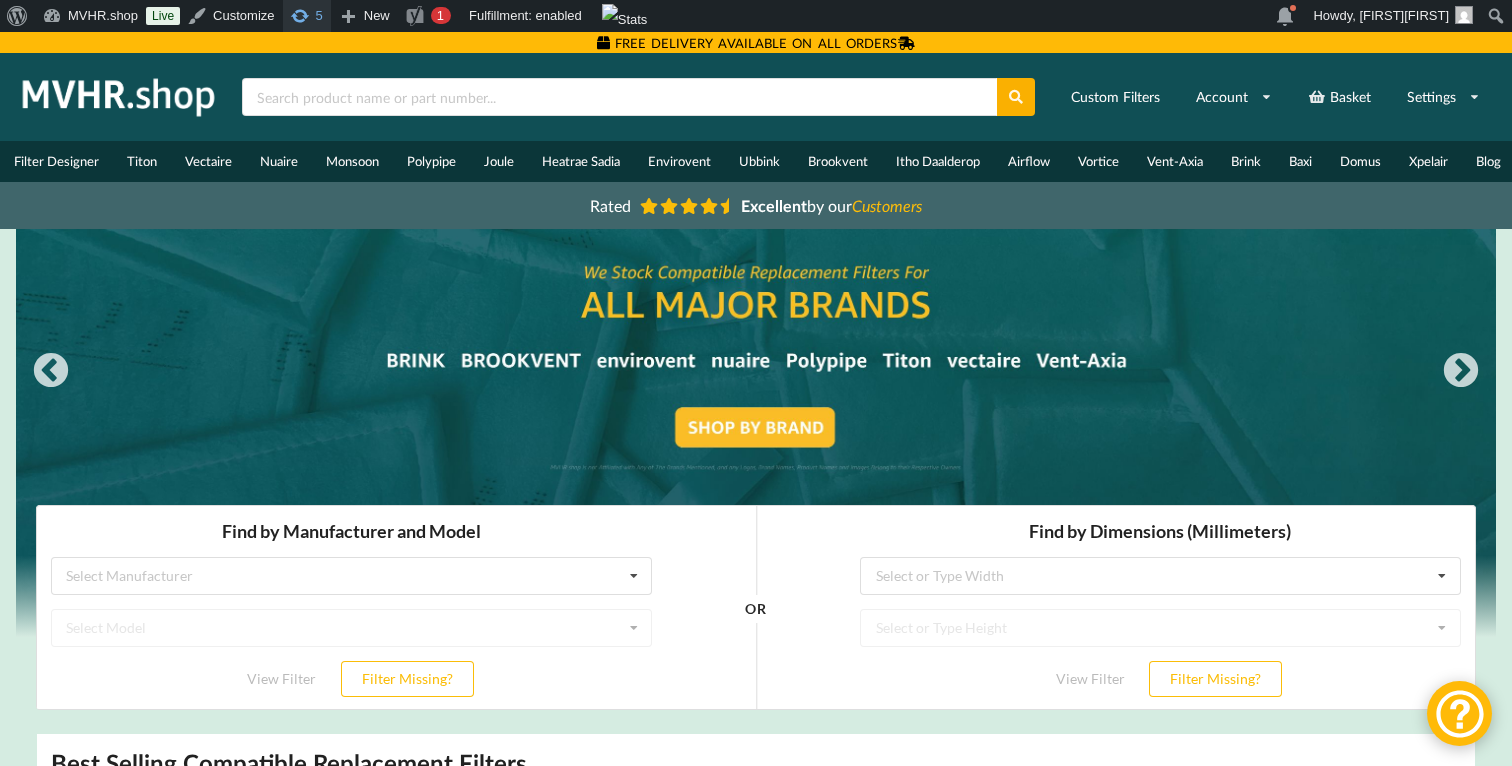click on "5 5 updates available" at bounding box center [307, 16] 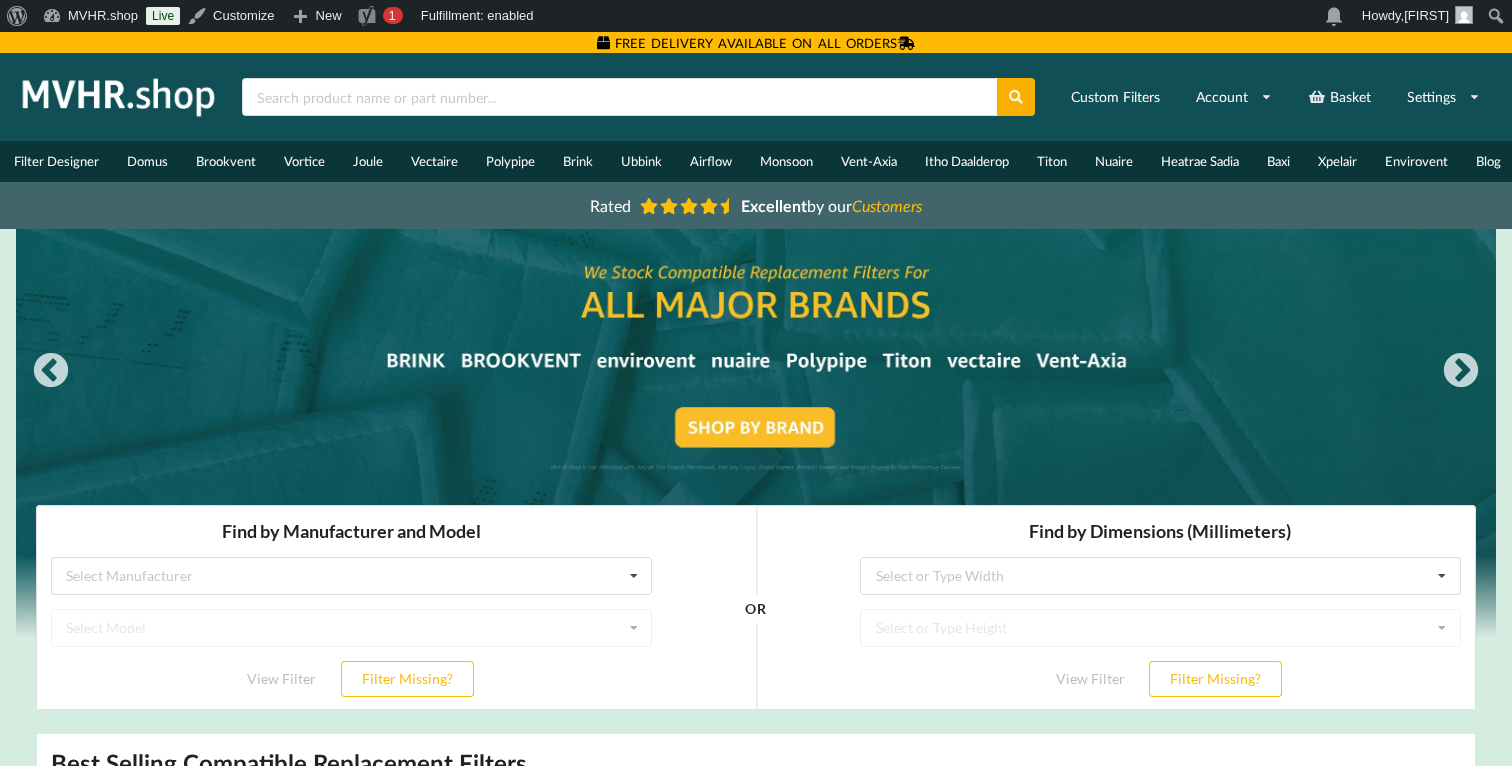 scroll, scrollTop: 0, scrollLeft: 0, axis: both 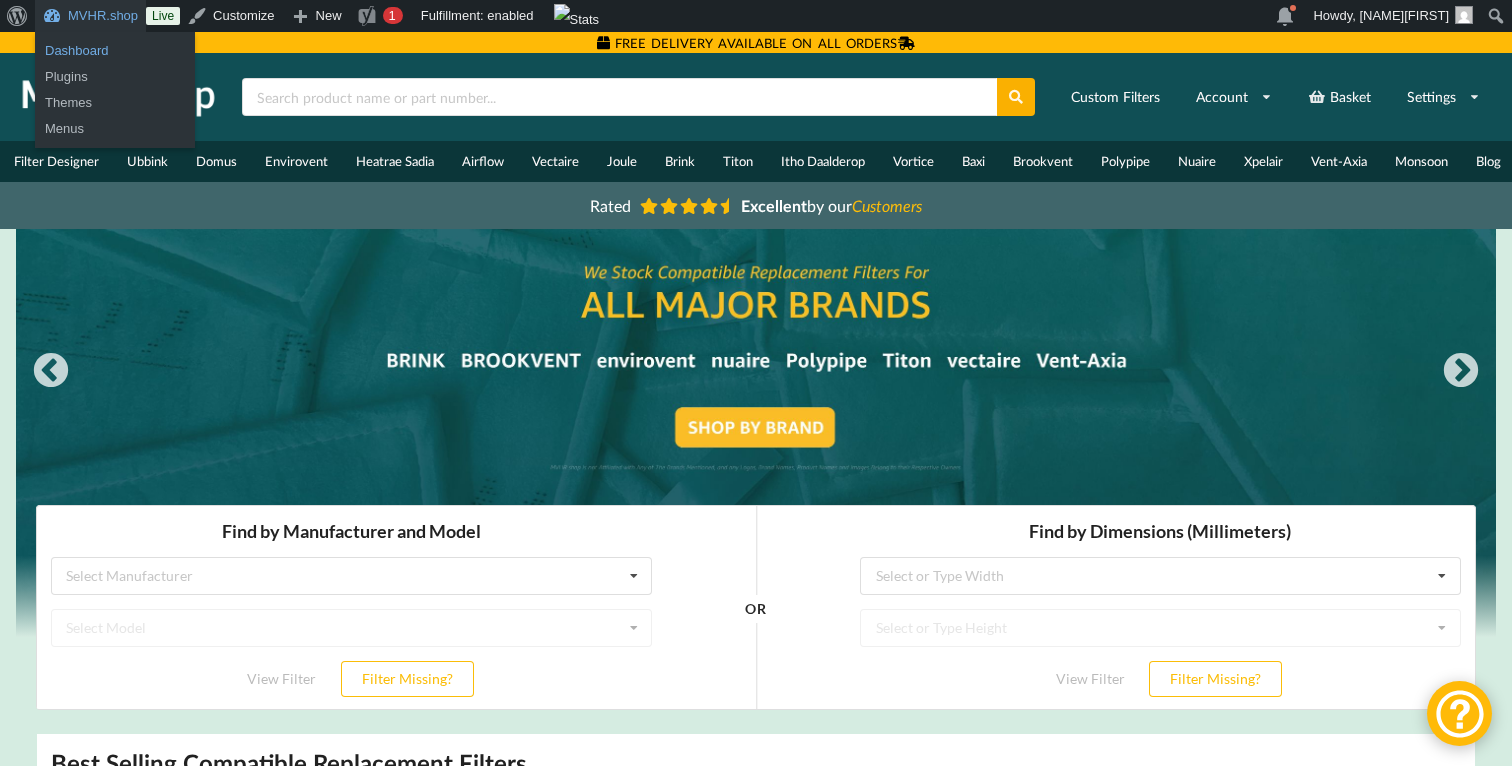 click on "Dashboard" at bounding box center [115, 51] 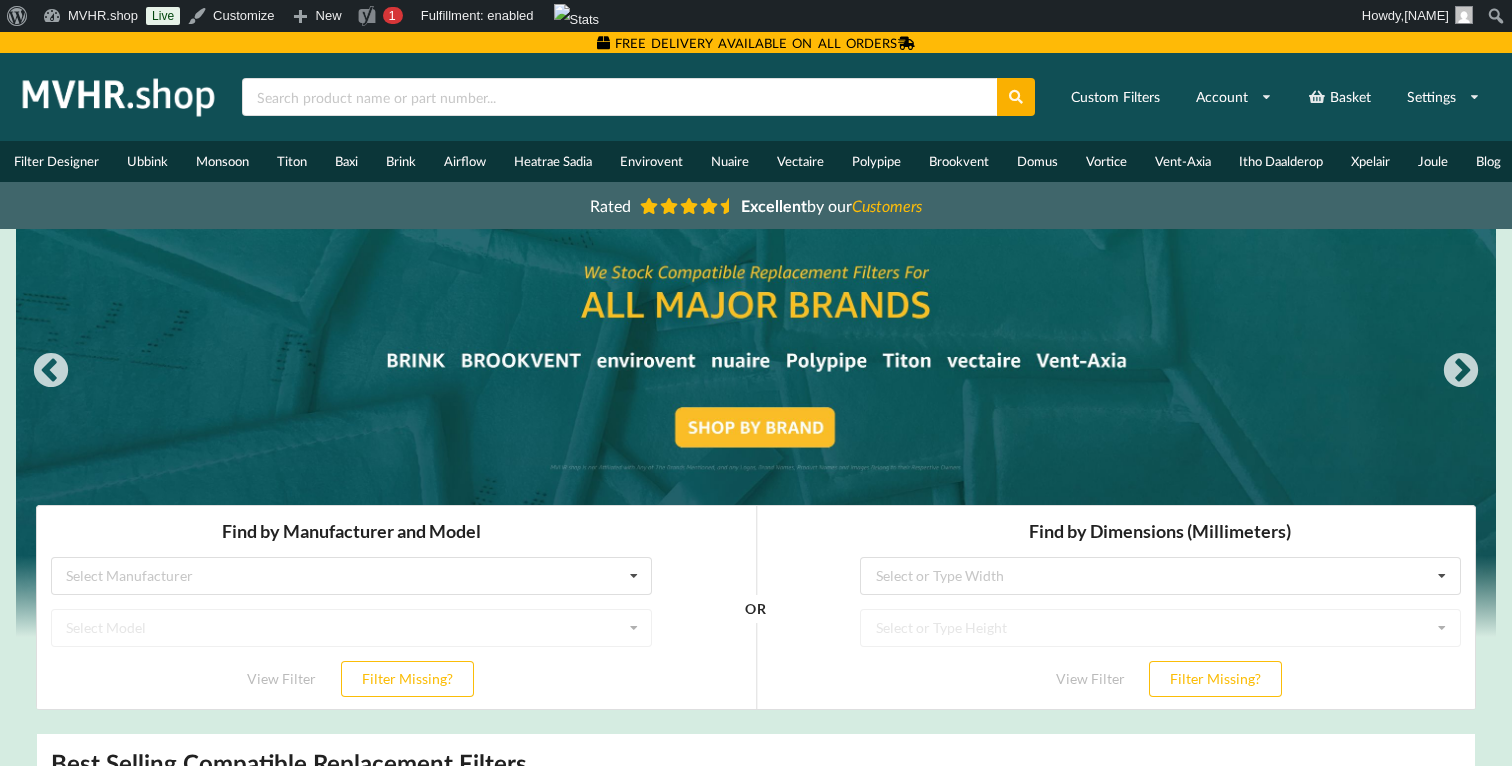 scroll, scrollTop: 0, scrollLeft: 0, axis: both 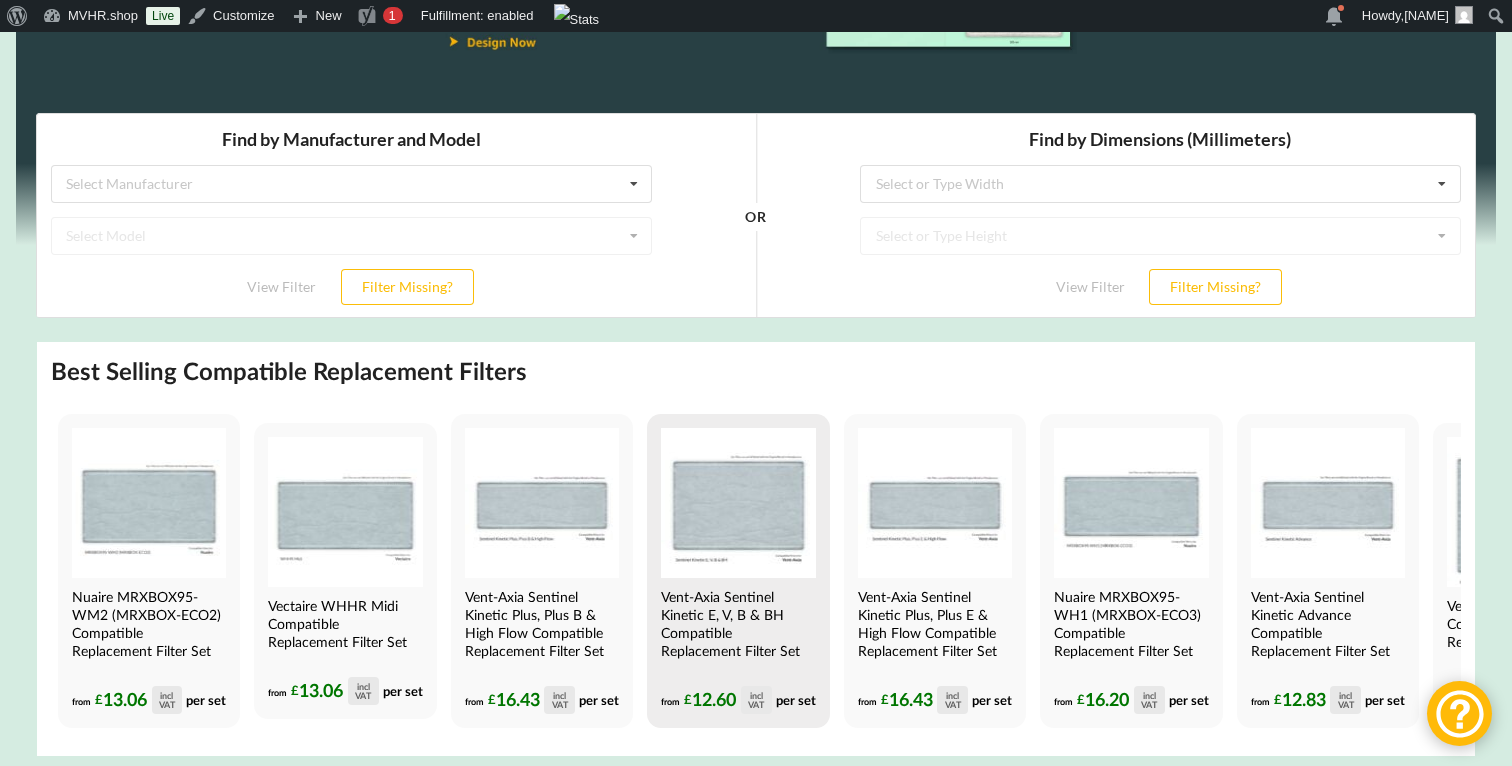 click at bounding box center (738, 503) 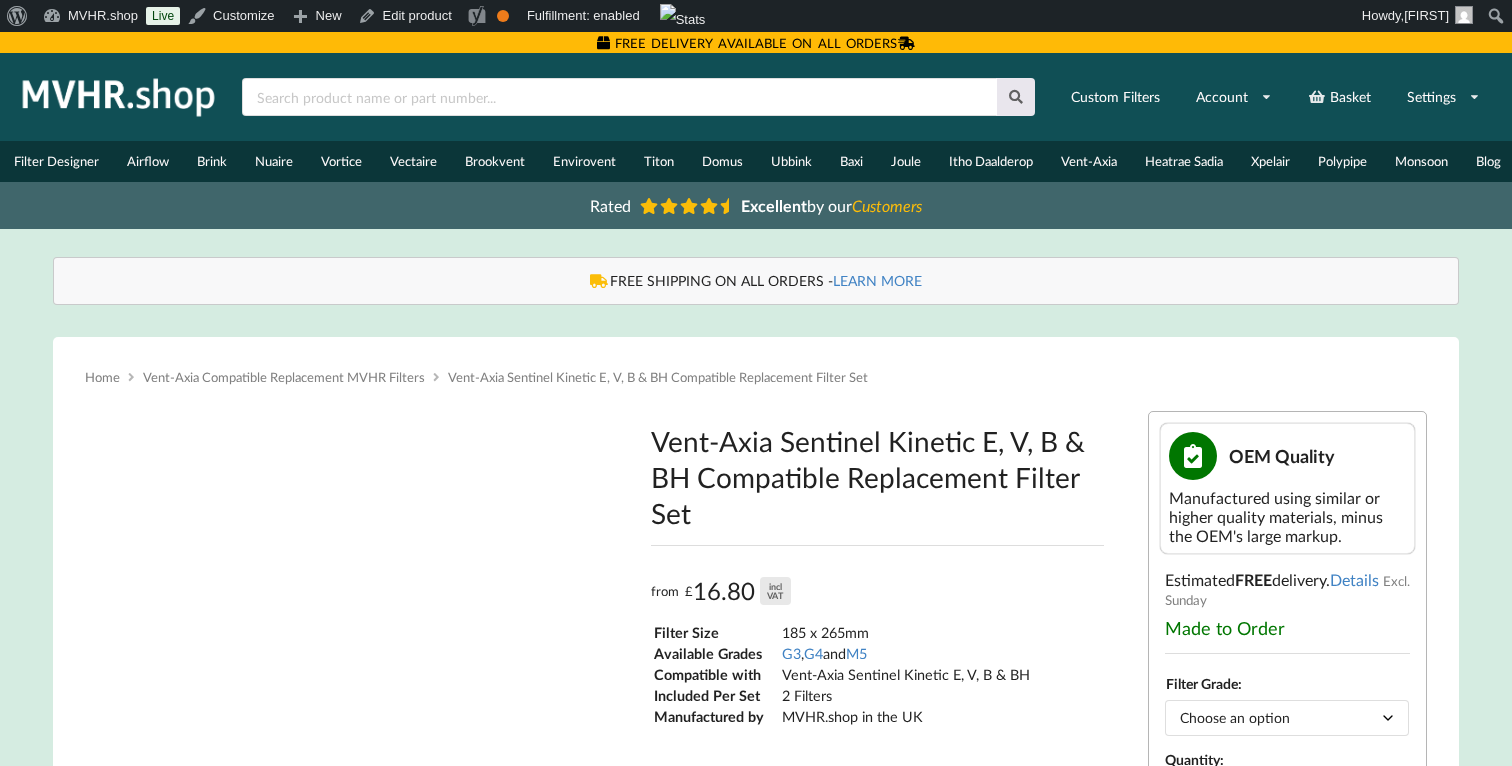 scroll, scrollTop: 0, scrollLeft: 0, axis: both 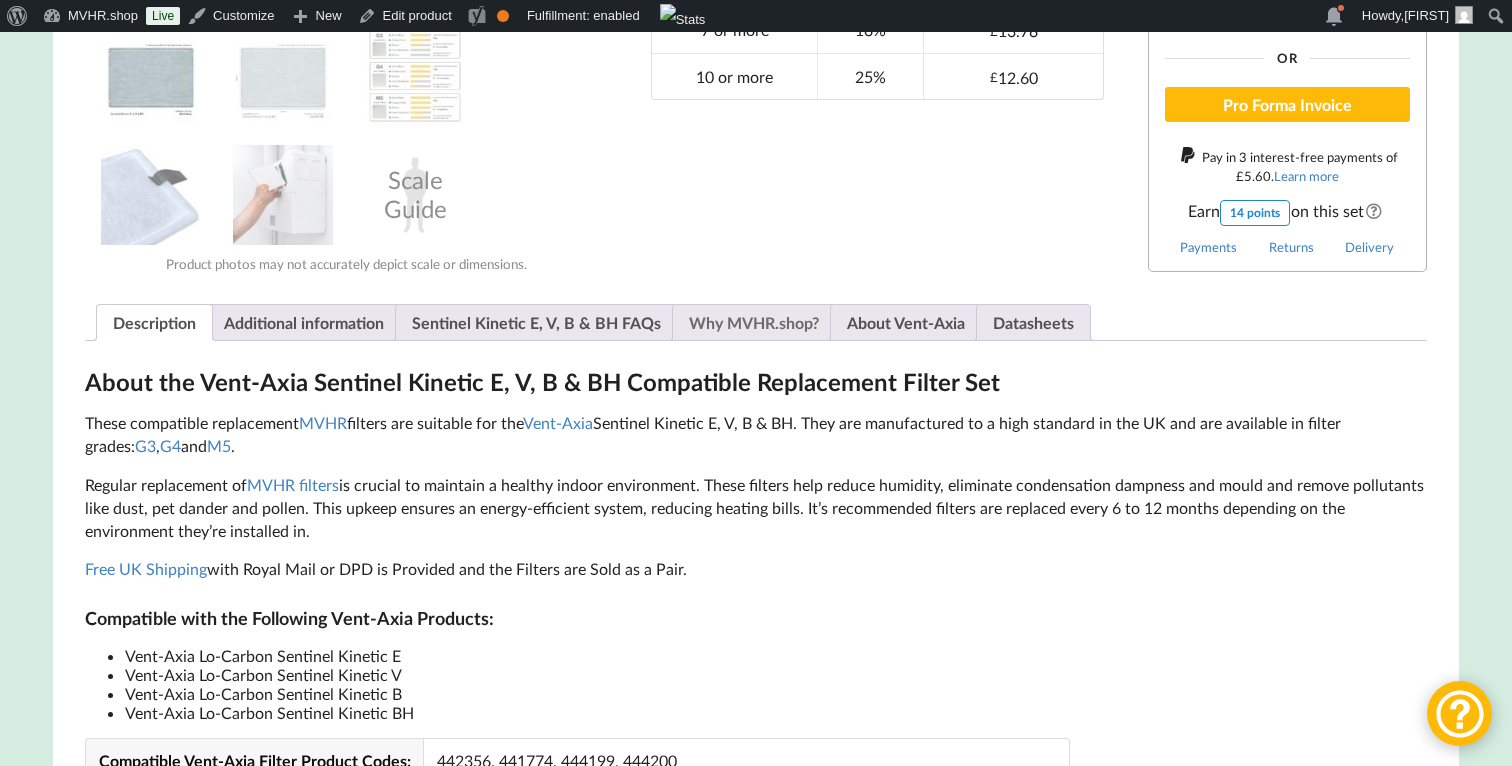 click on "Why MVHR.shop?" at bounding box center (754, 322) 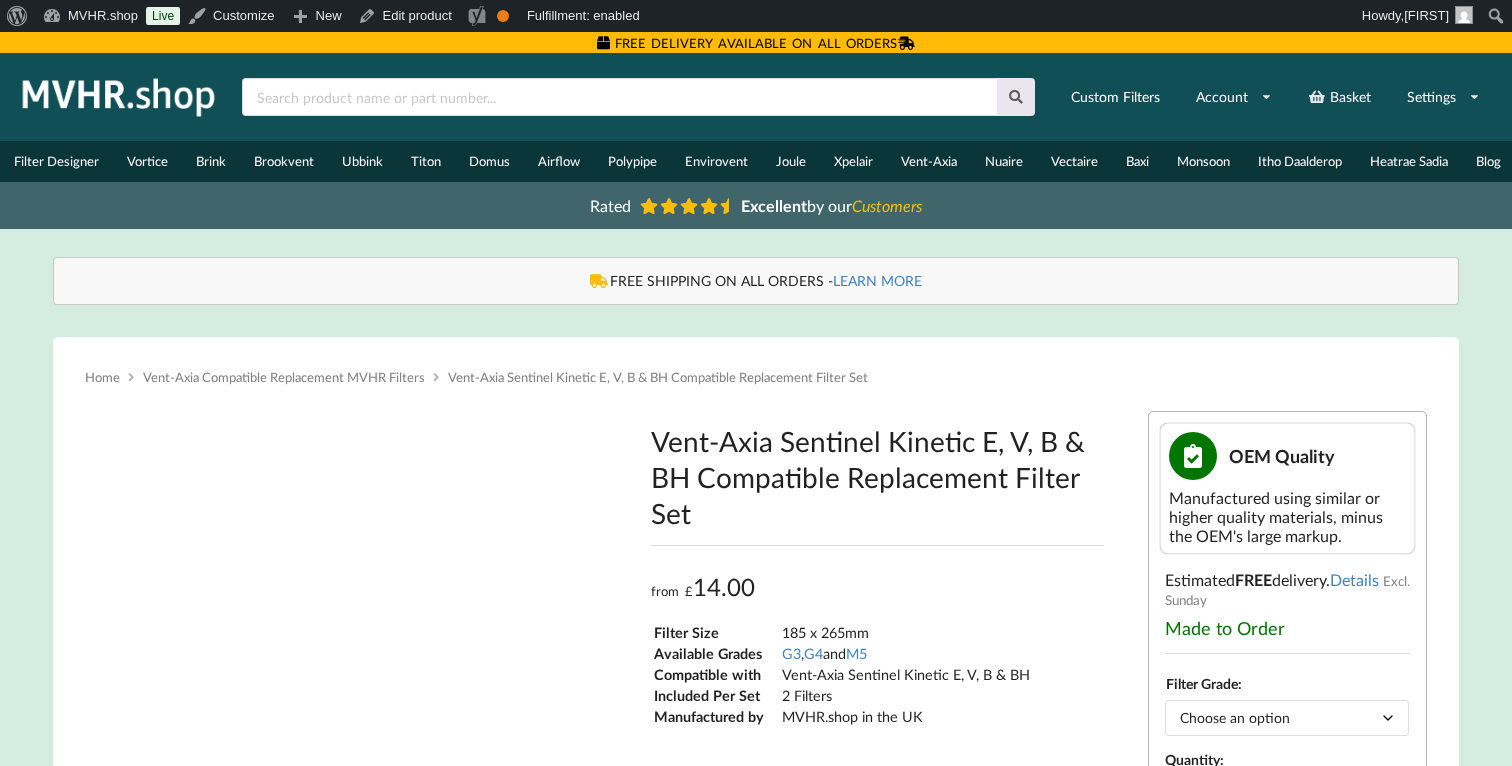 scroll, scrollTop: 941, scrollLeft: 0, axis: vertical 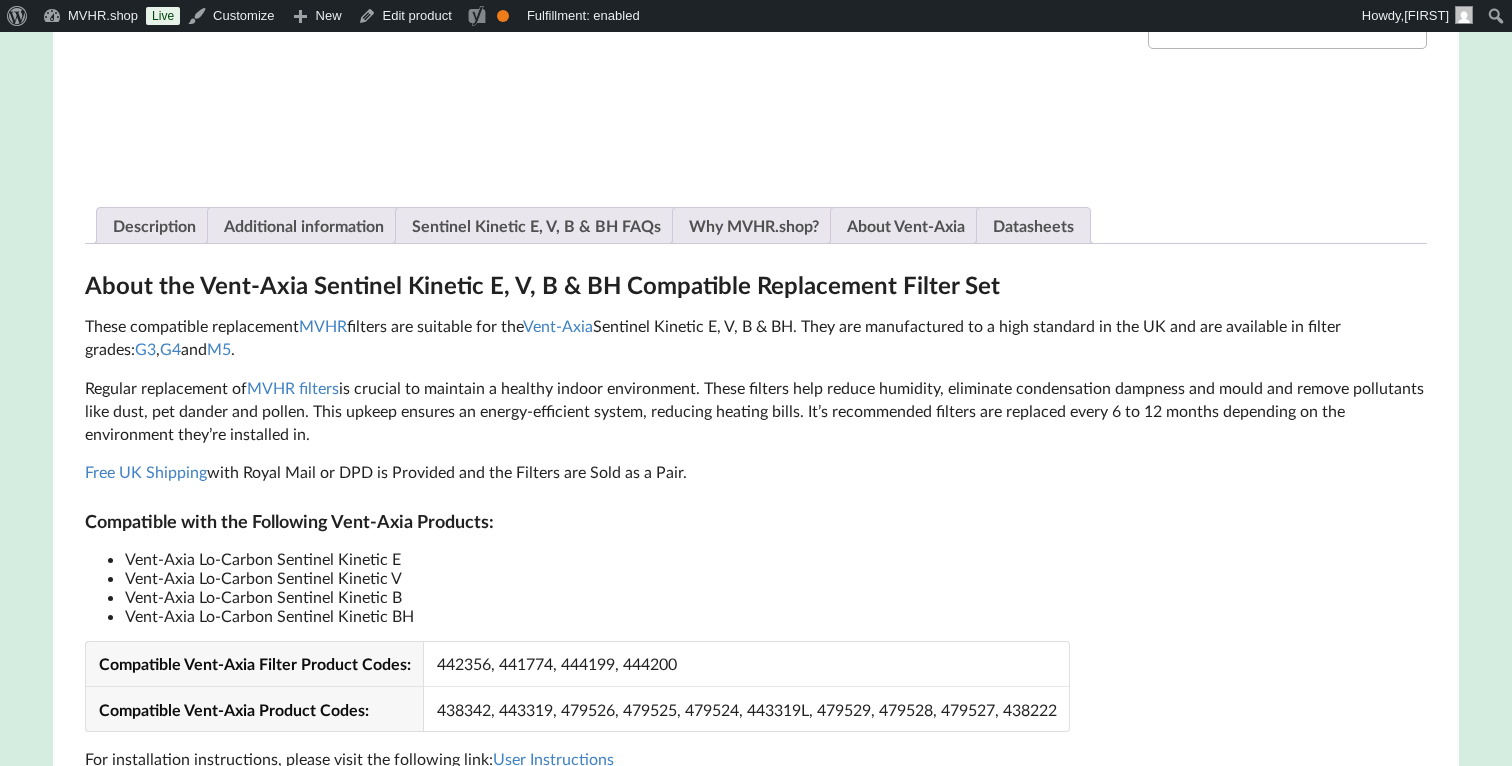 type on "**********" 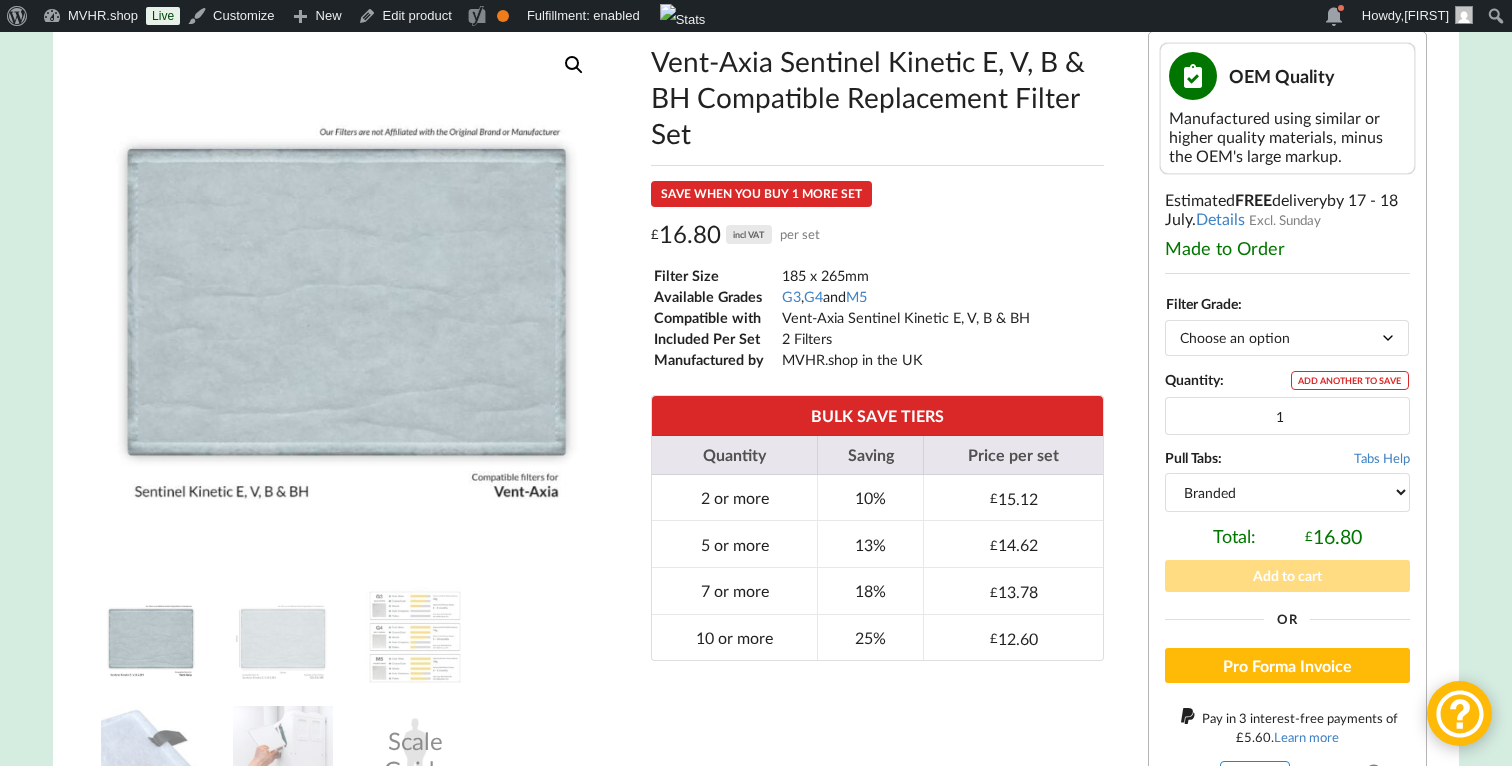 scroll, scrollTop: 0, scrollLeft: 0, axis: both 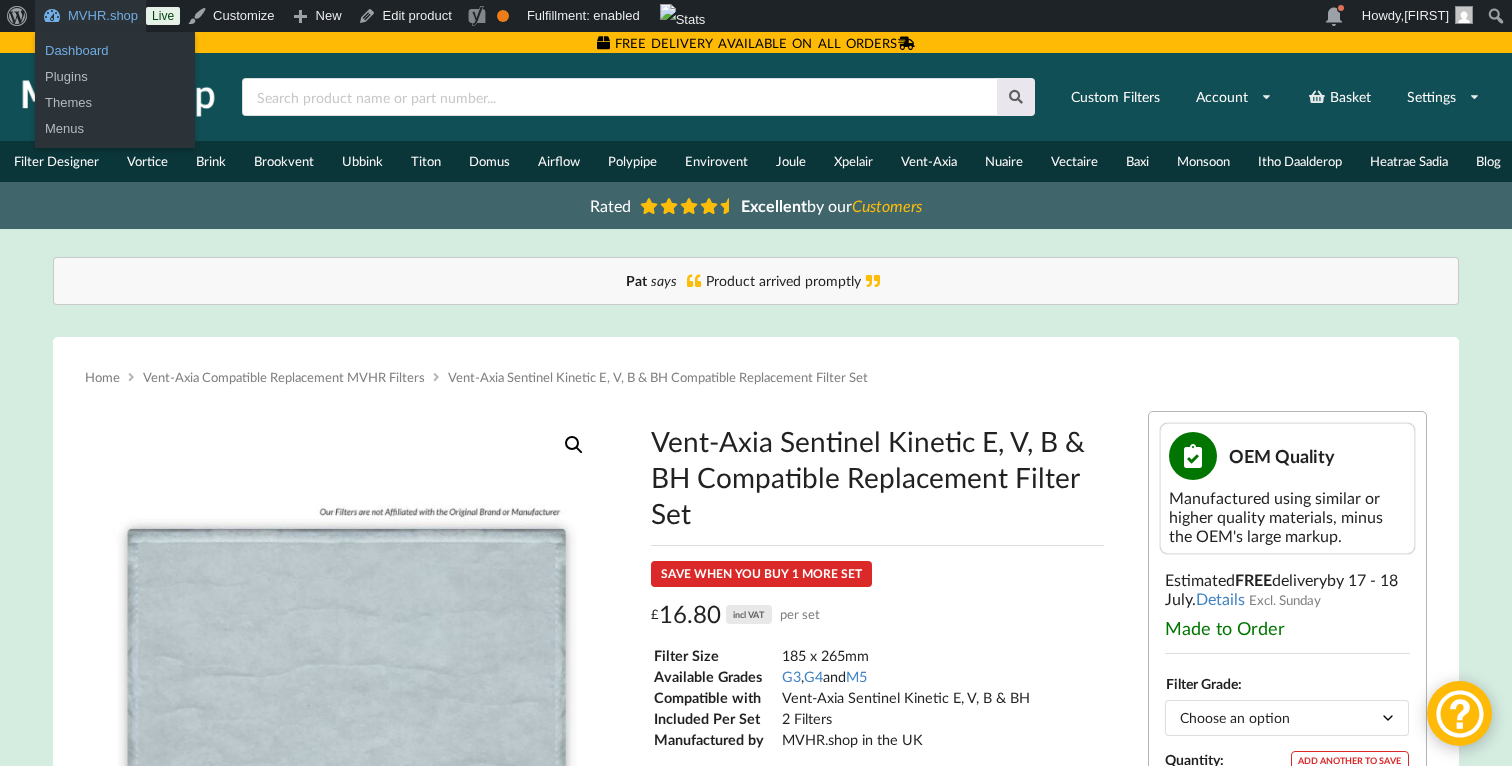 click on "Dashboard" at bounding box center (115, 51) 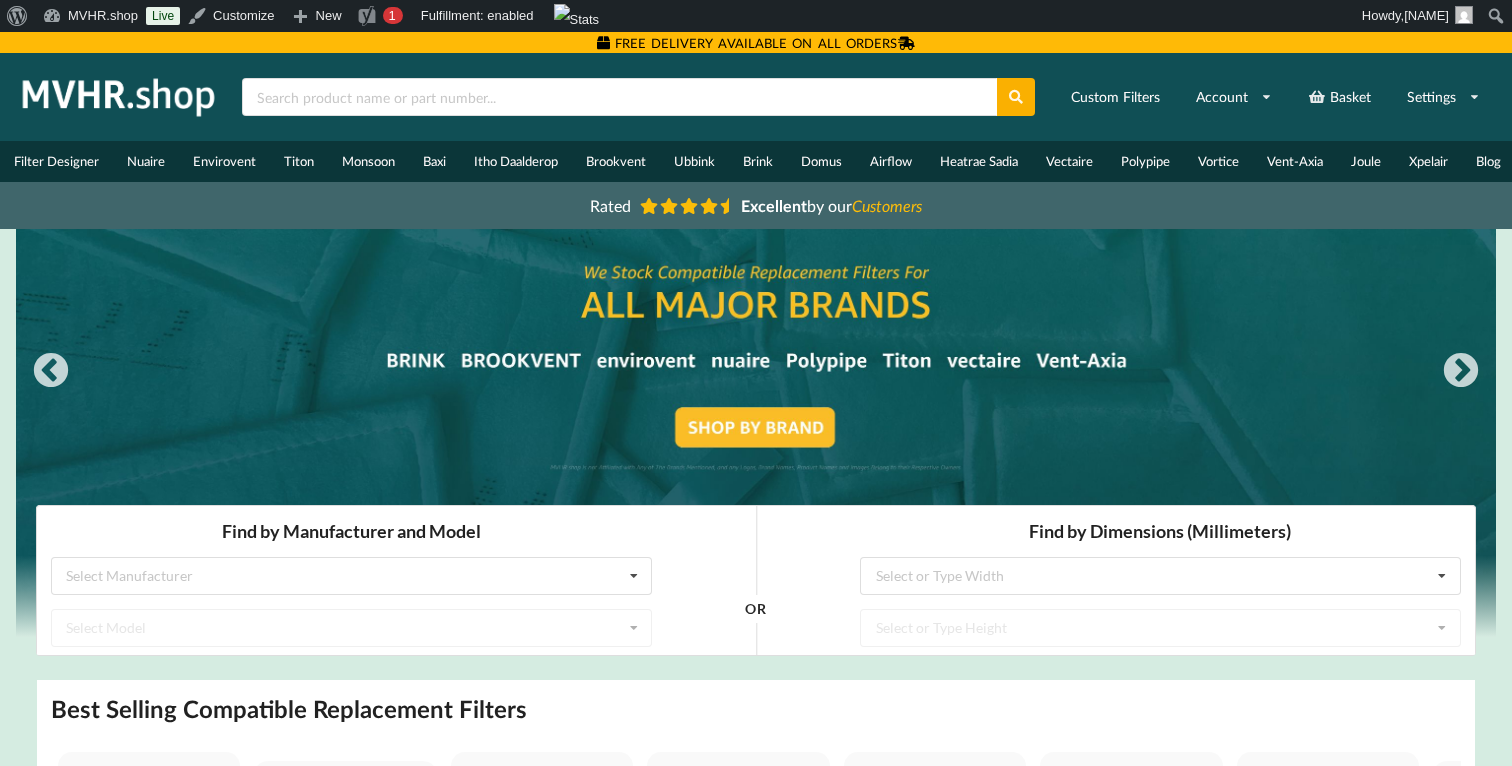 scroll, scrollTop: 0, scrollLeft: 0, axis: both 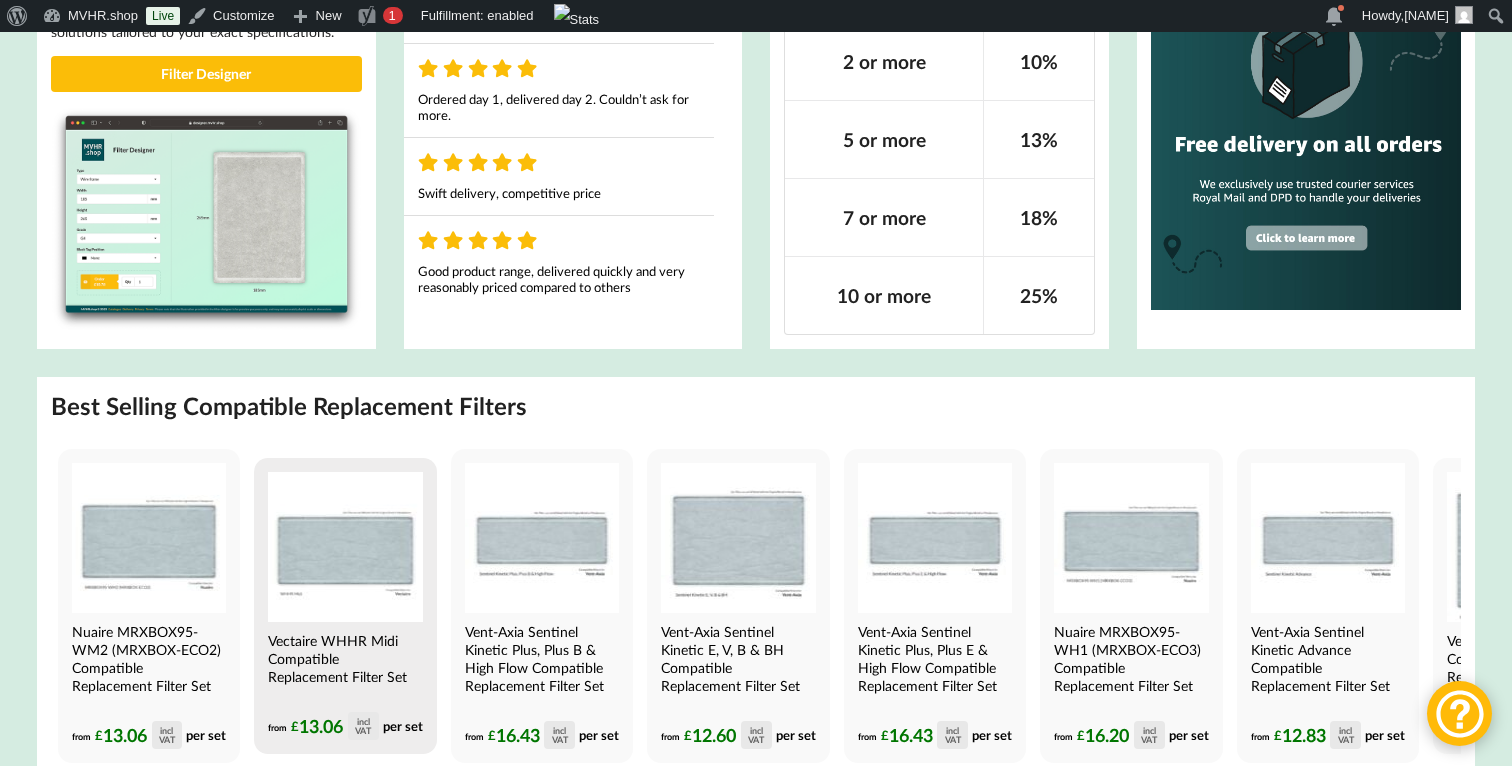 click at bounding box center [345, 547] 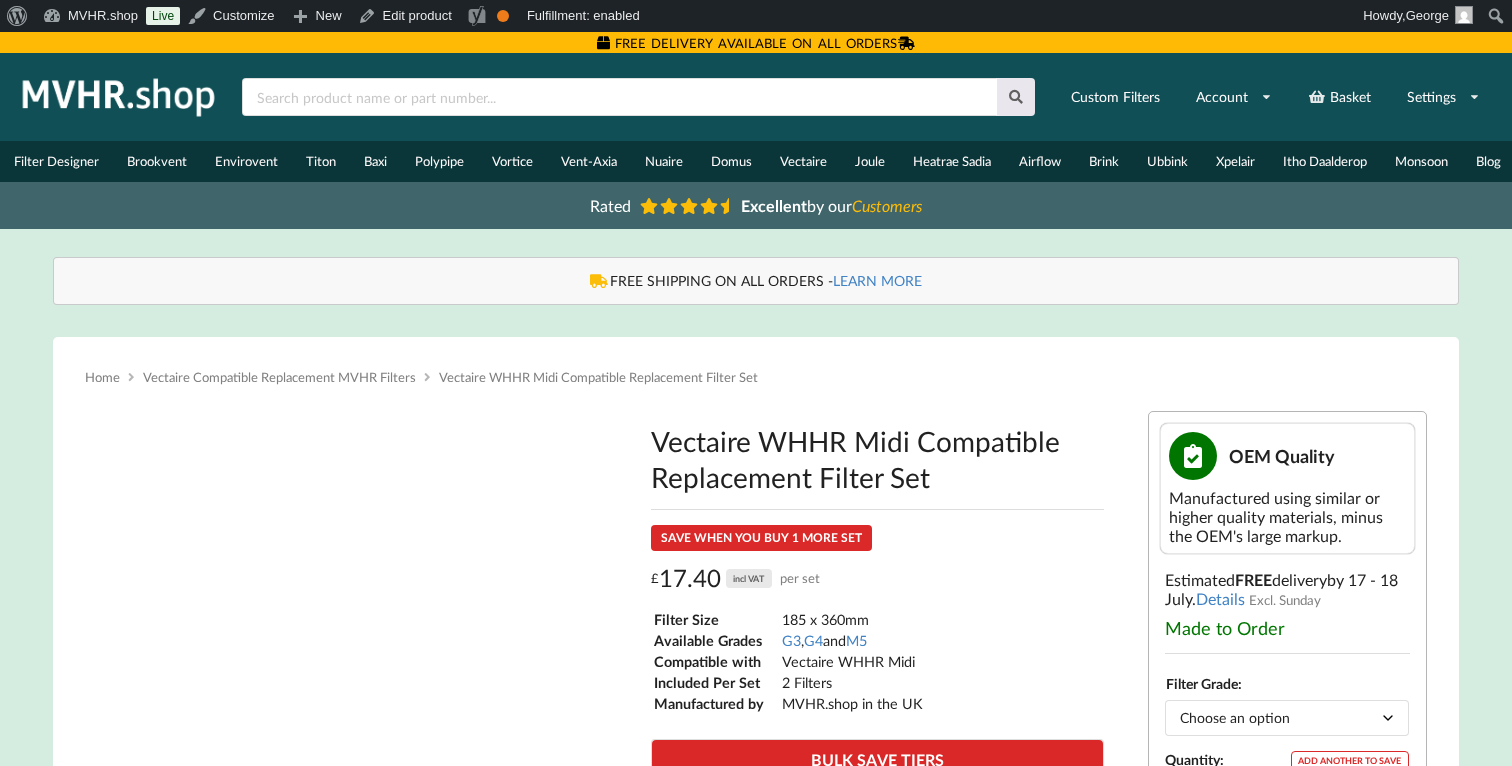 scroll, scrollTop: 80, scrollLeft: 0, axis: vertical 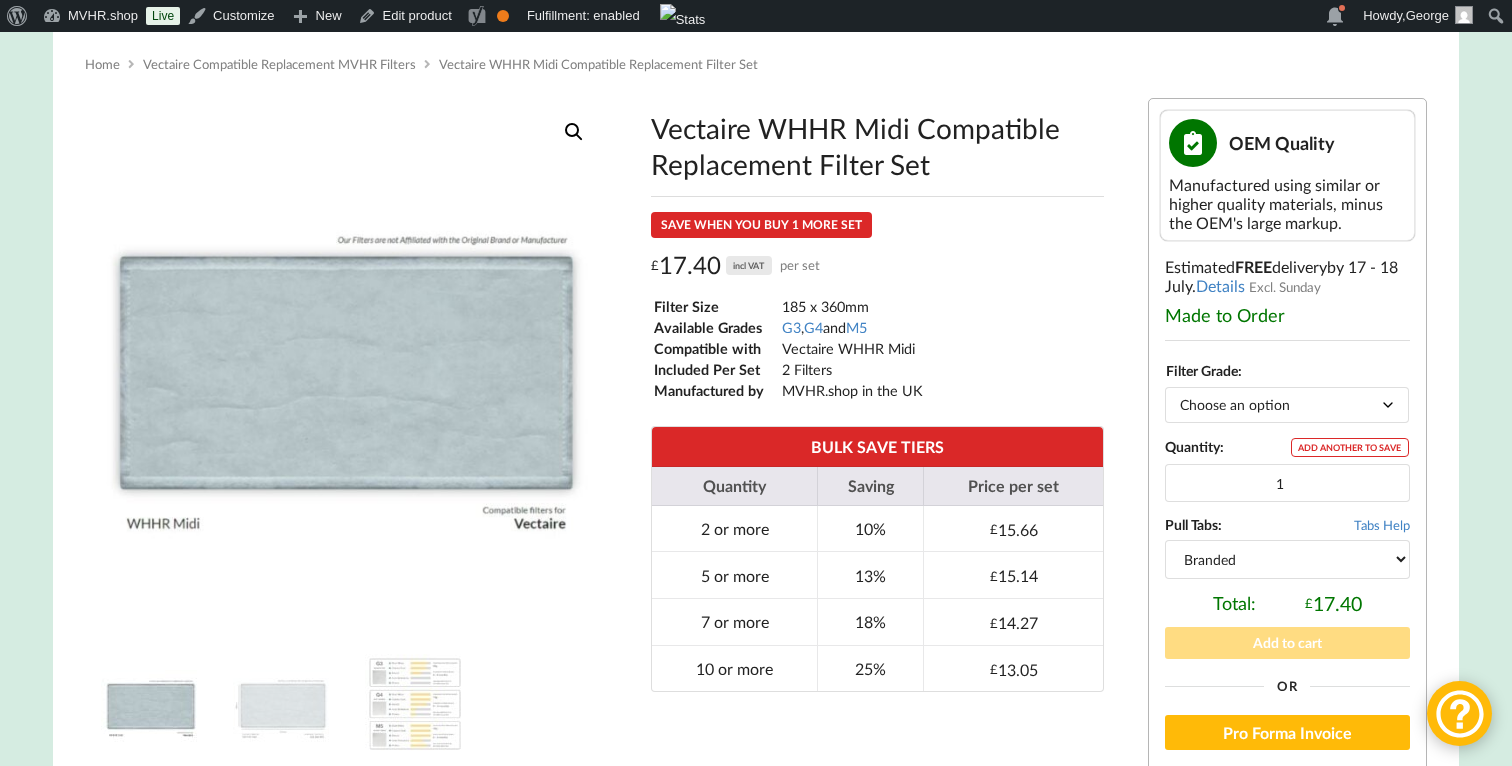 click on "Choose an option G3 G4 M5" at bounding box center (1287, 404) 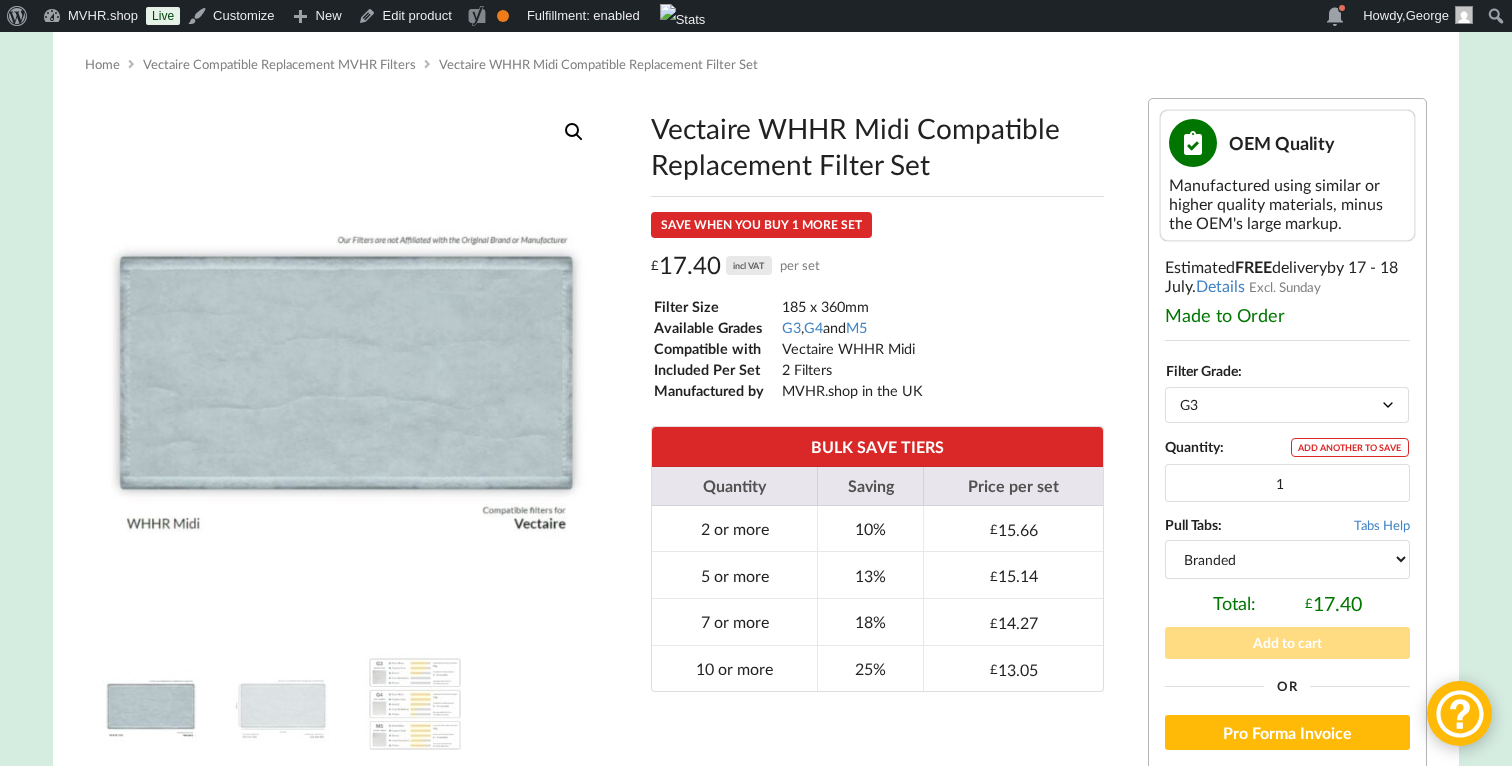 select on "G3" 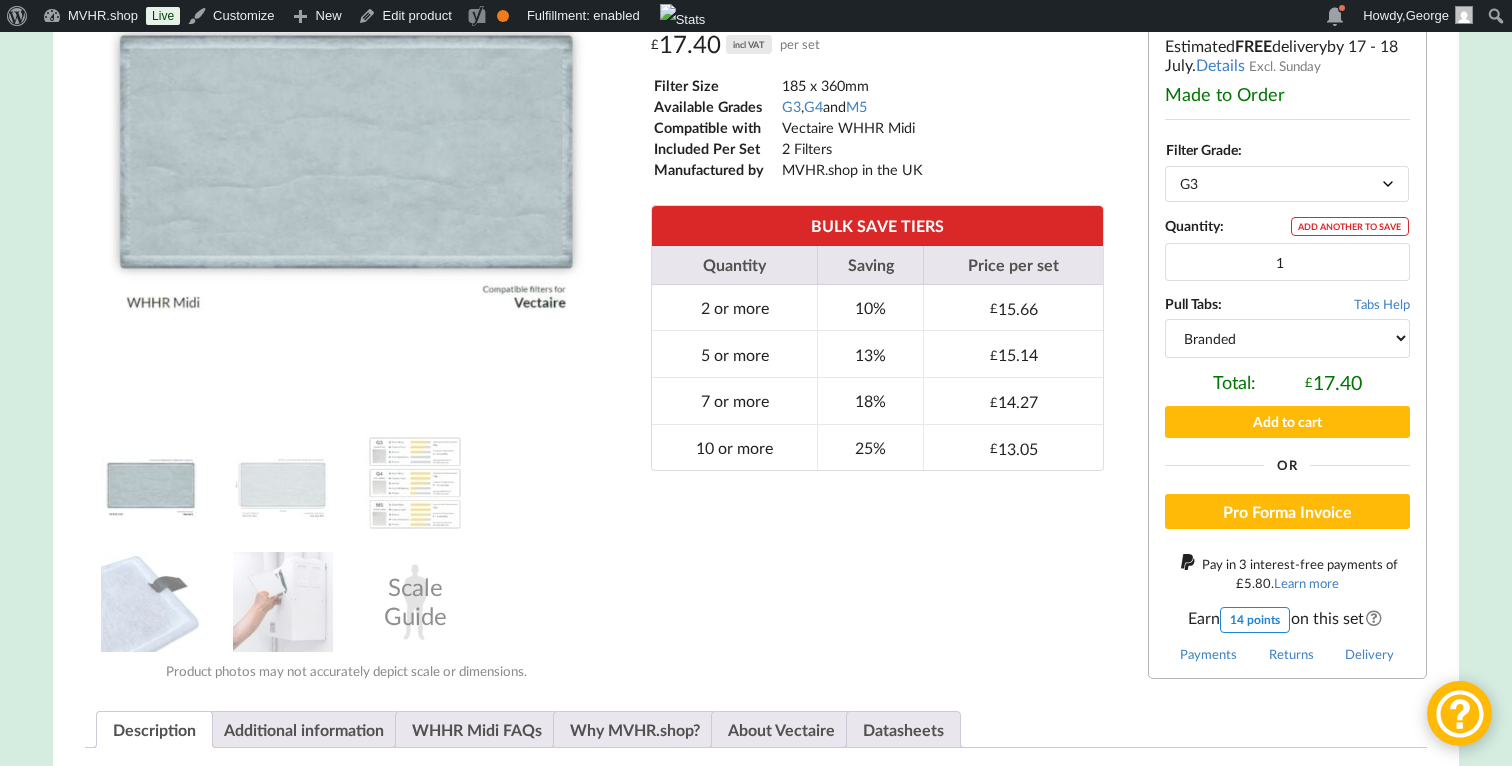 scroll, scrollTop: 536, scrollLeft: 0, axis: vertical 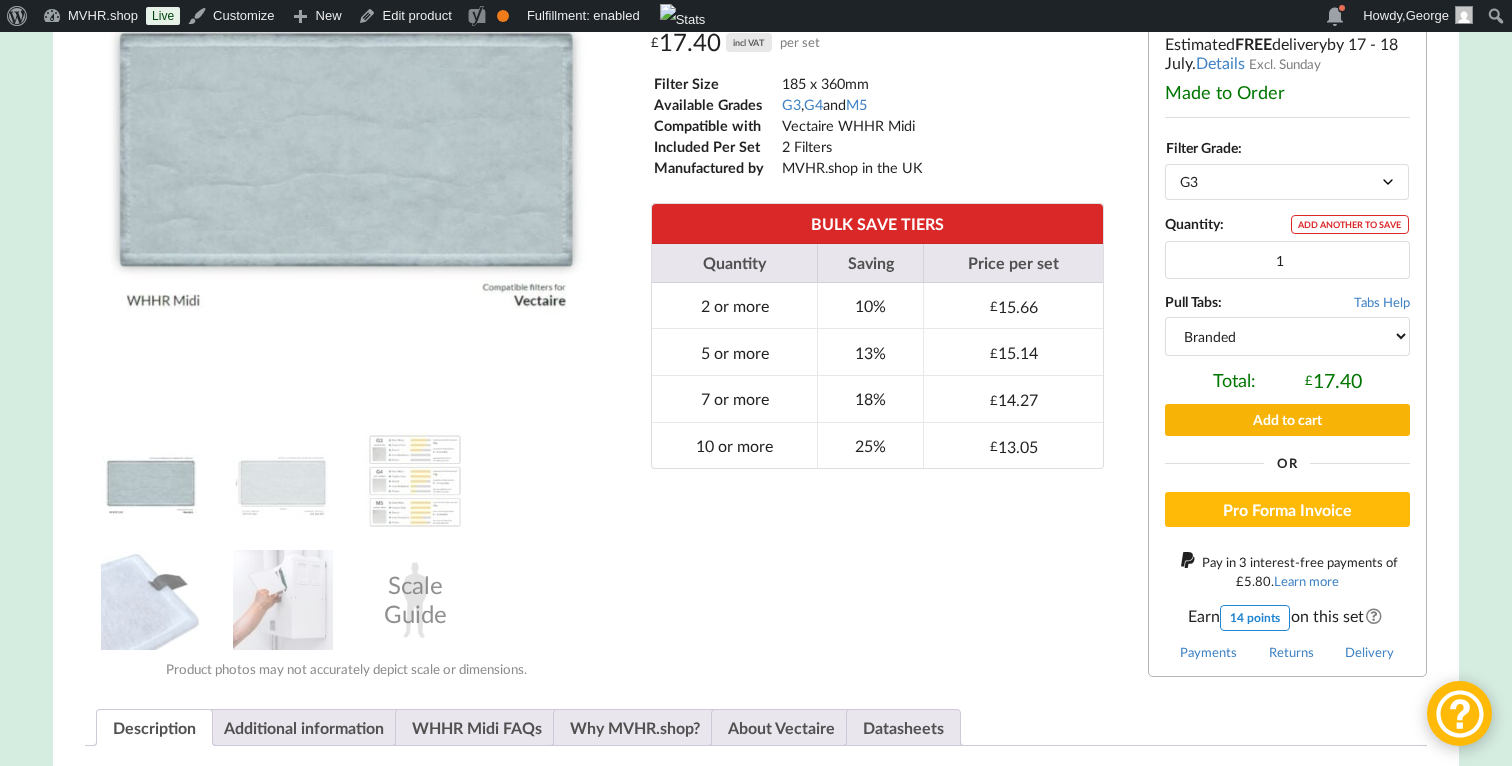 click on "Add to cart" at bounding box center (1287, 419) 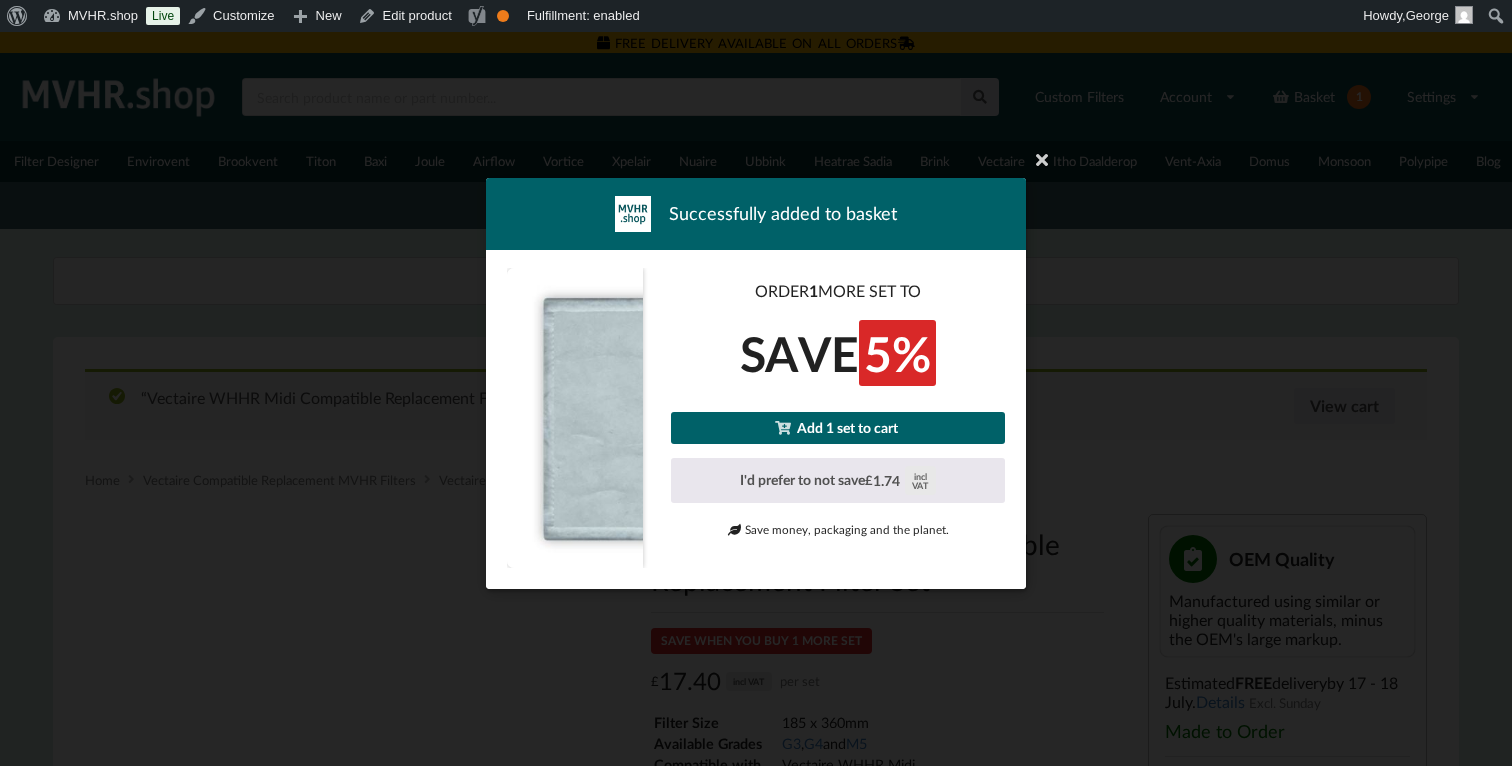 scroll, scrollTop: 0, scrollLeft: 0, axis: both 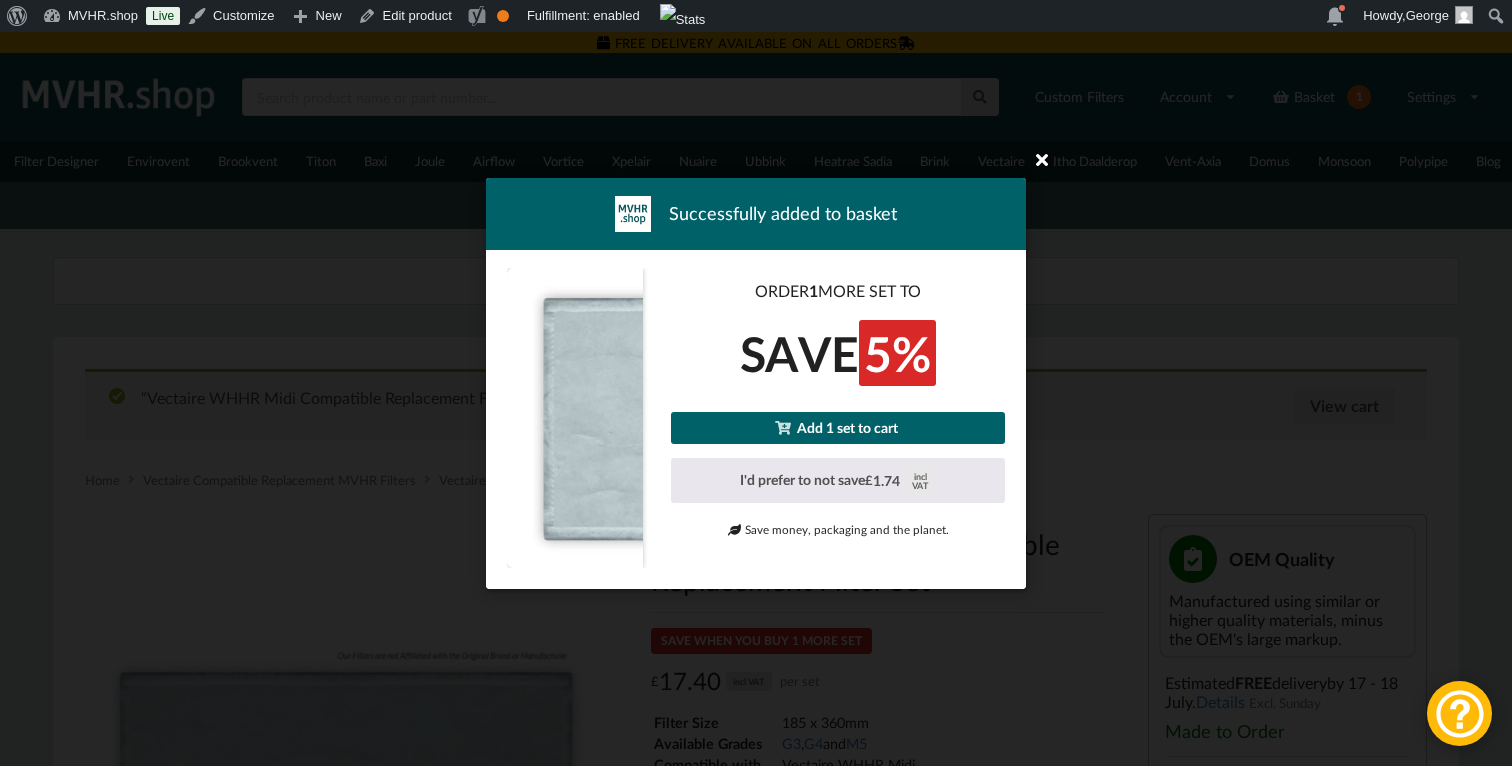 click at bounding box center [1042, 159] 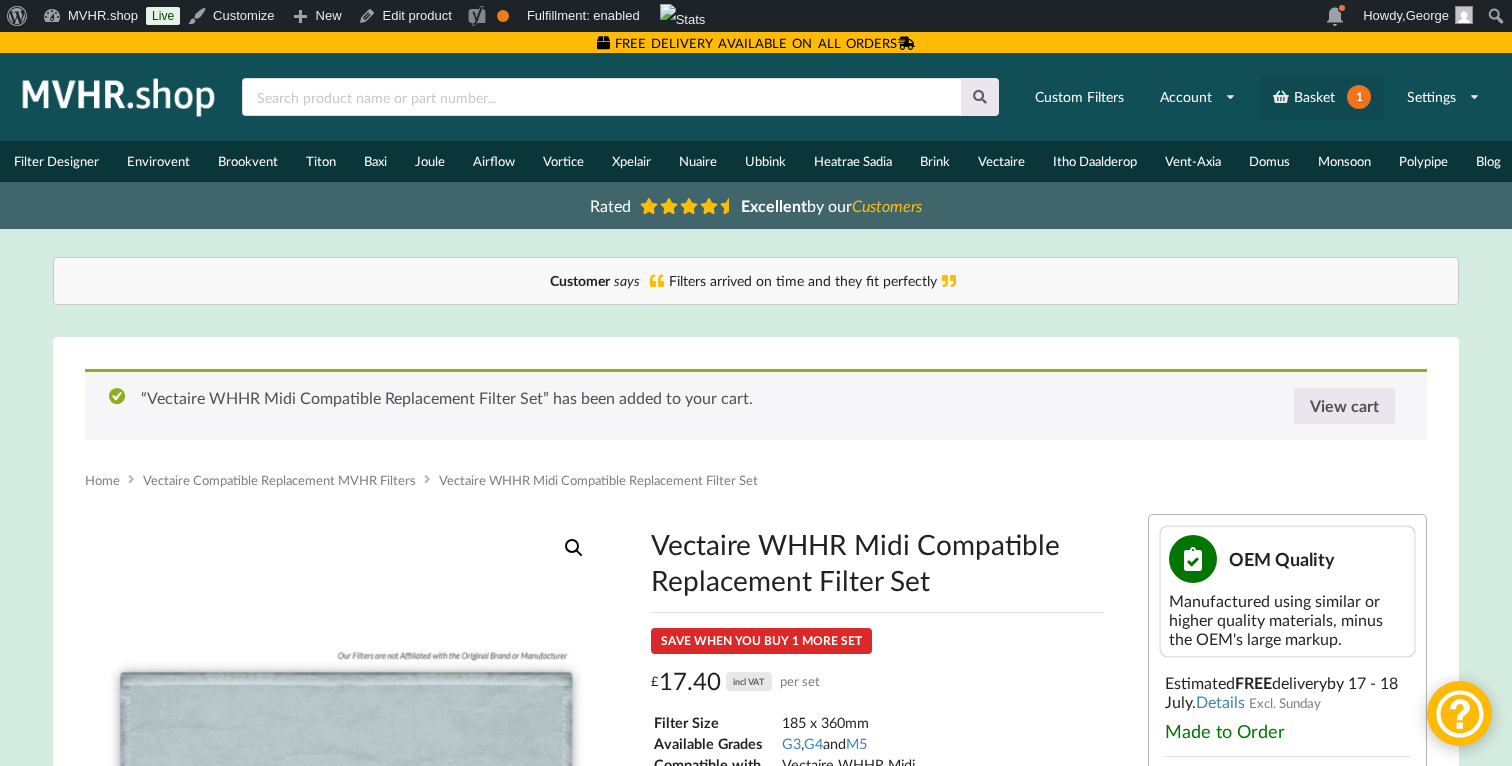 click on "Basket
1" at bounding box center (1321, 97) 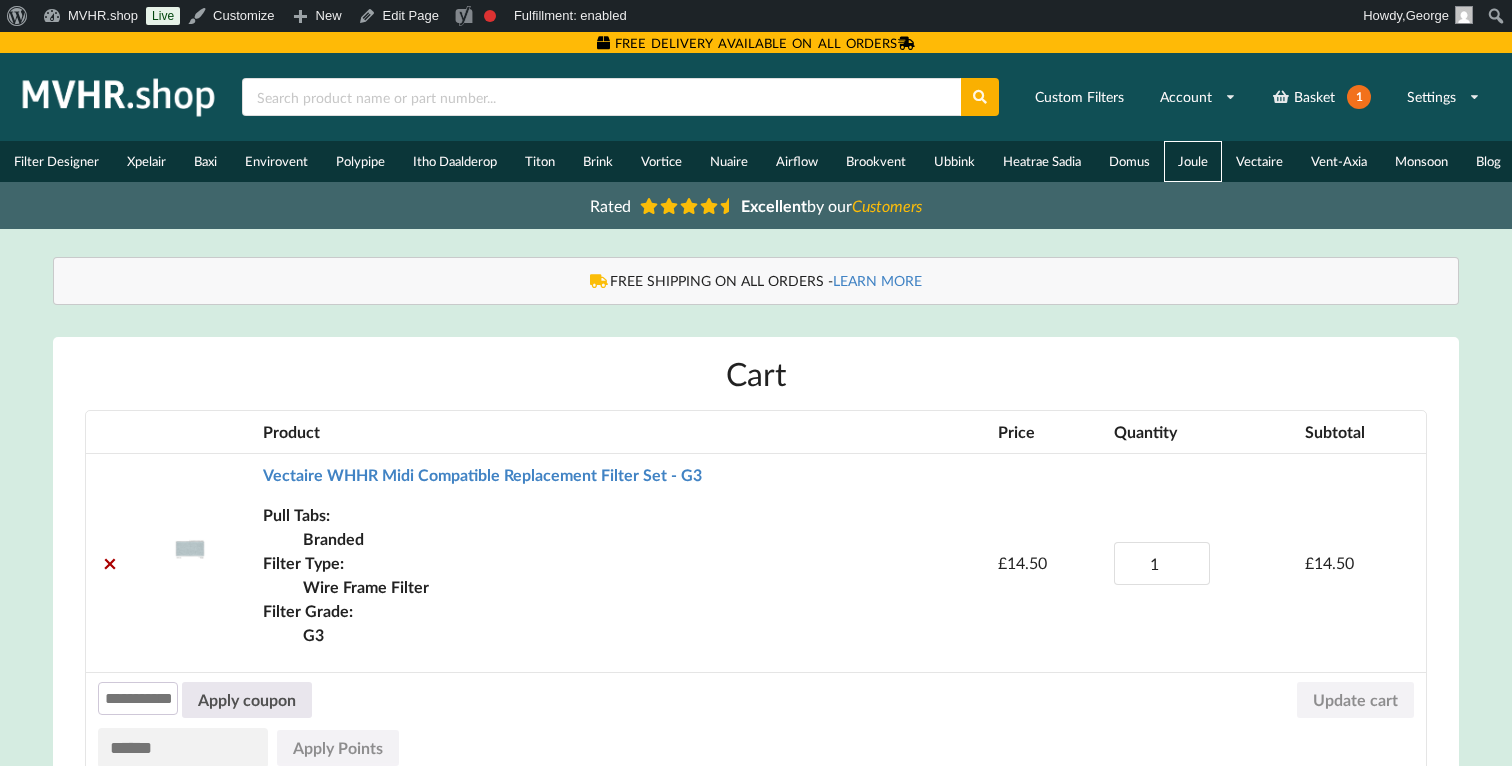 scroll, scrollTop: 0, scrollLeft: 0, axis: both 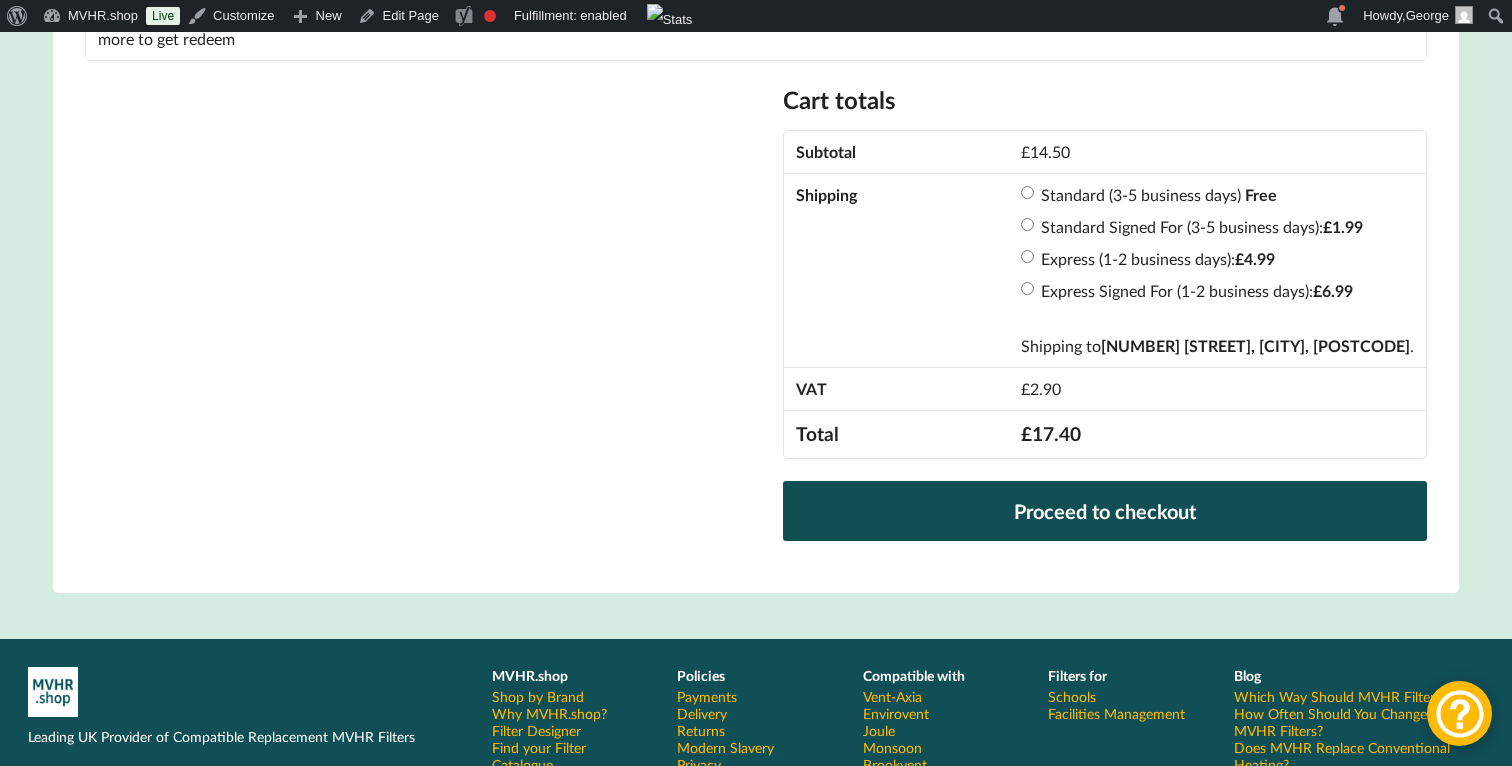 click on "Standard (3-5 business days)" at bounding box center [1141, 194] 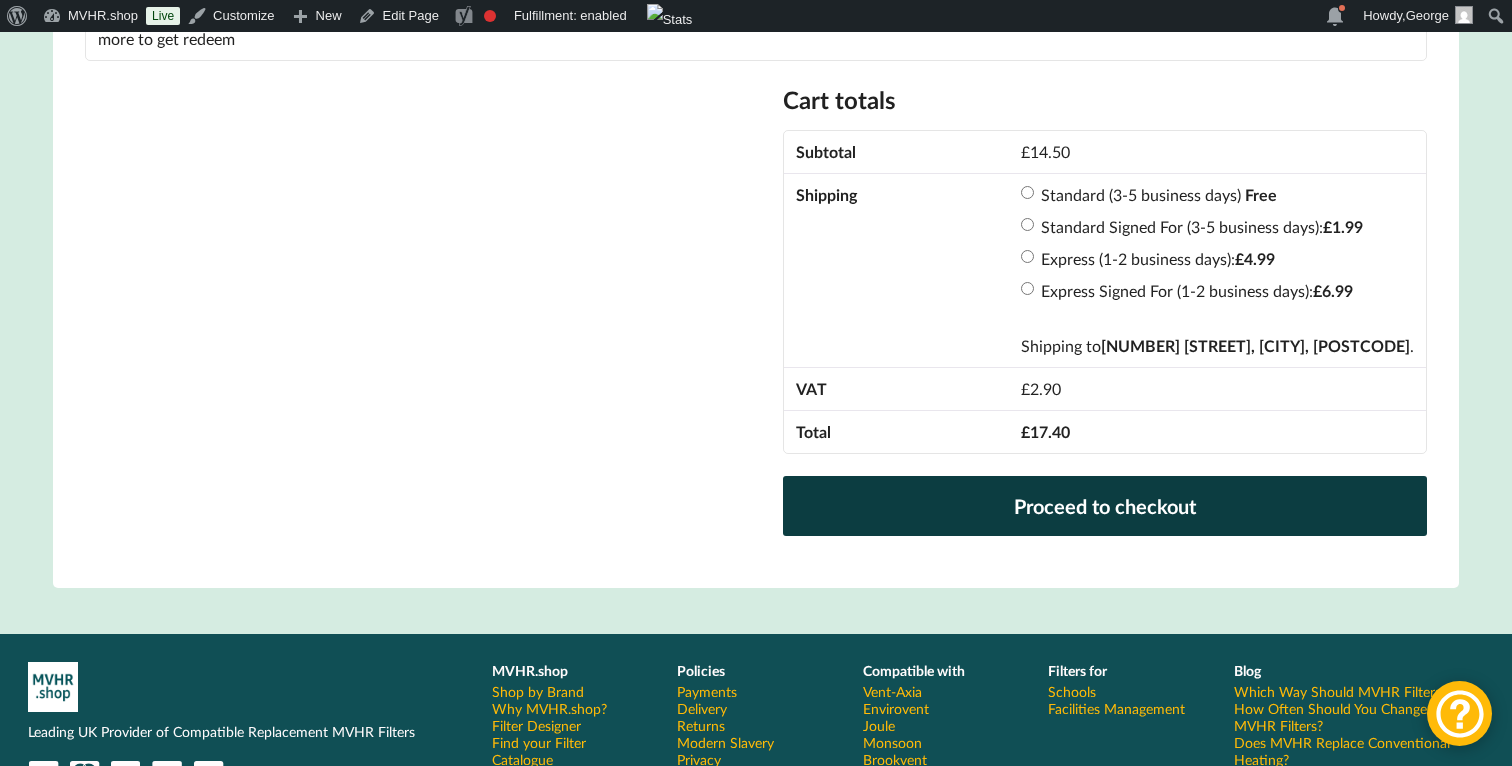 click on "Proceed to checkout" at bounding box center [1105, 506] 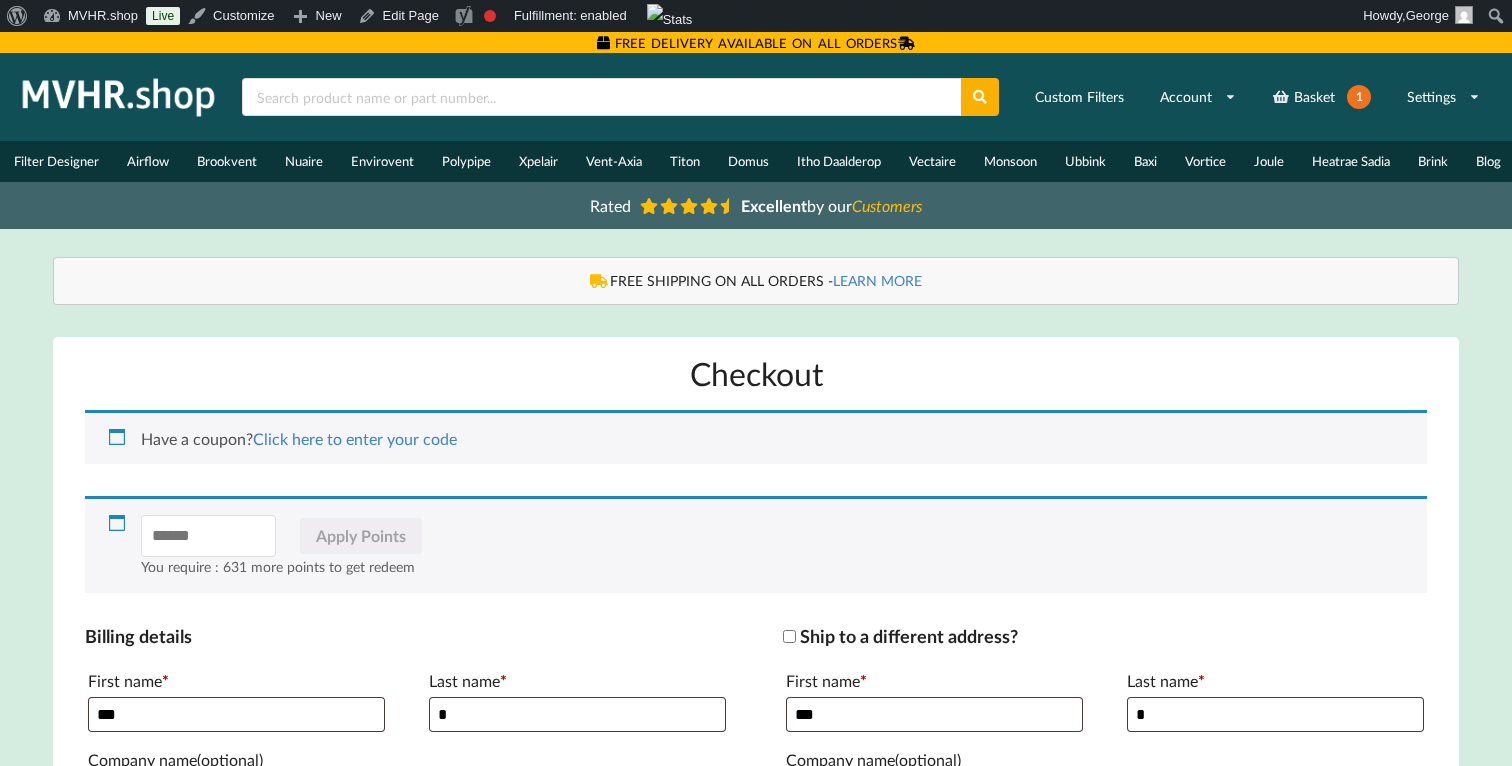 scroll, scrollTop: 0, scrollLeft: 0, axis: both 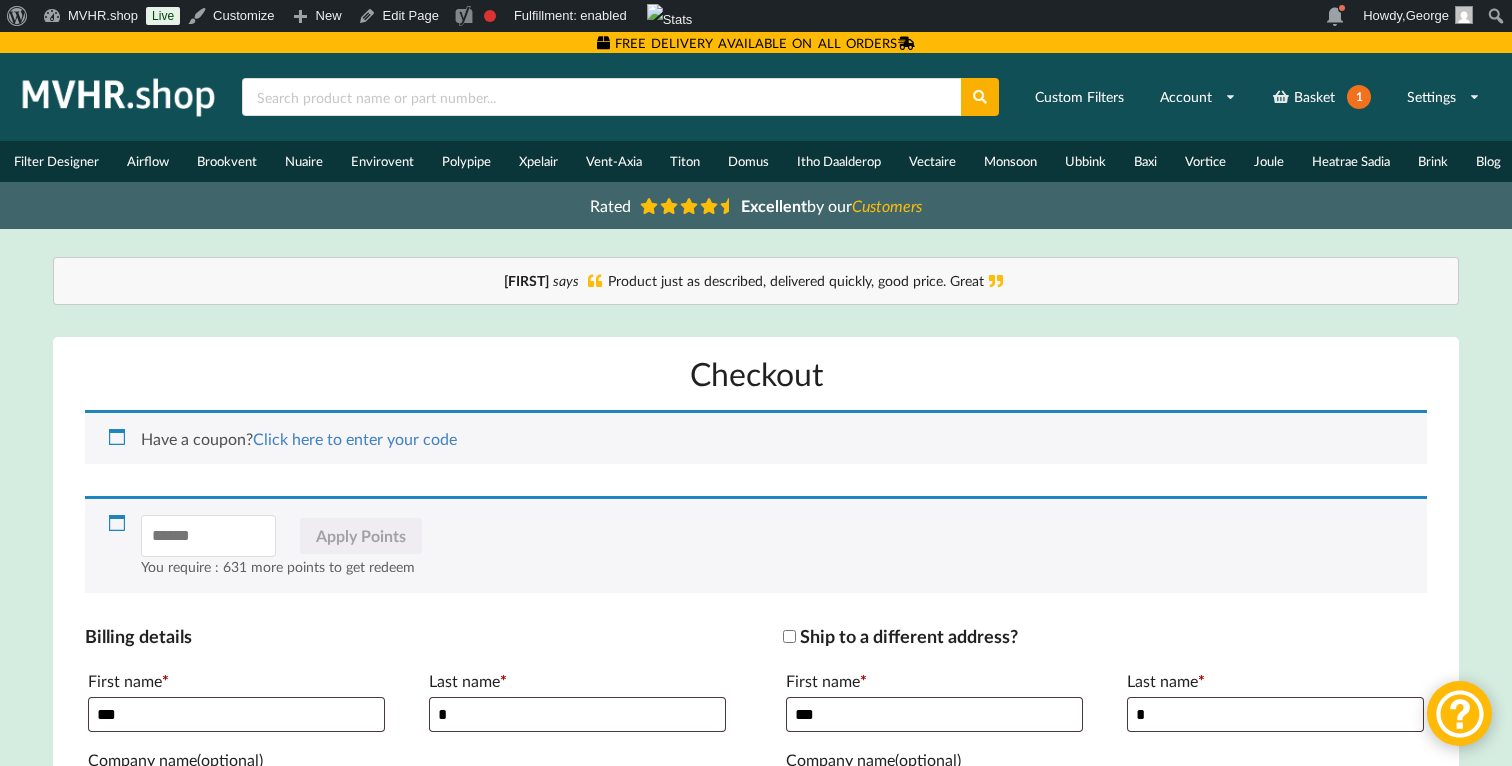 click at bounding box center [119, 97] 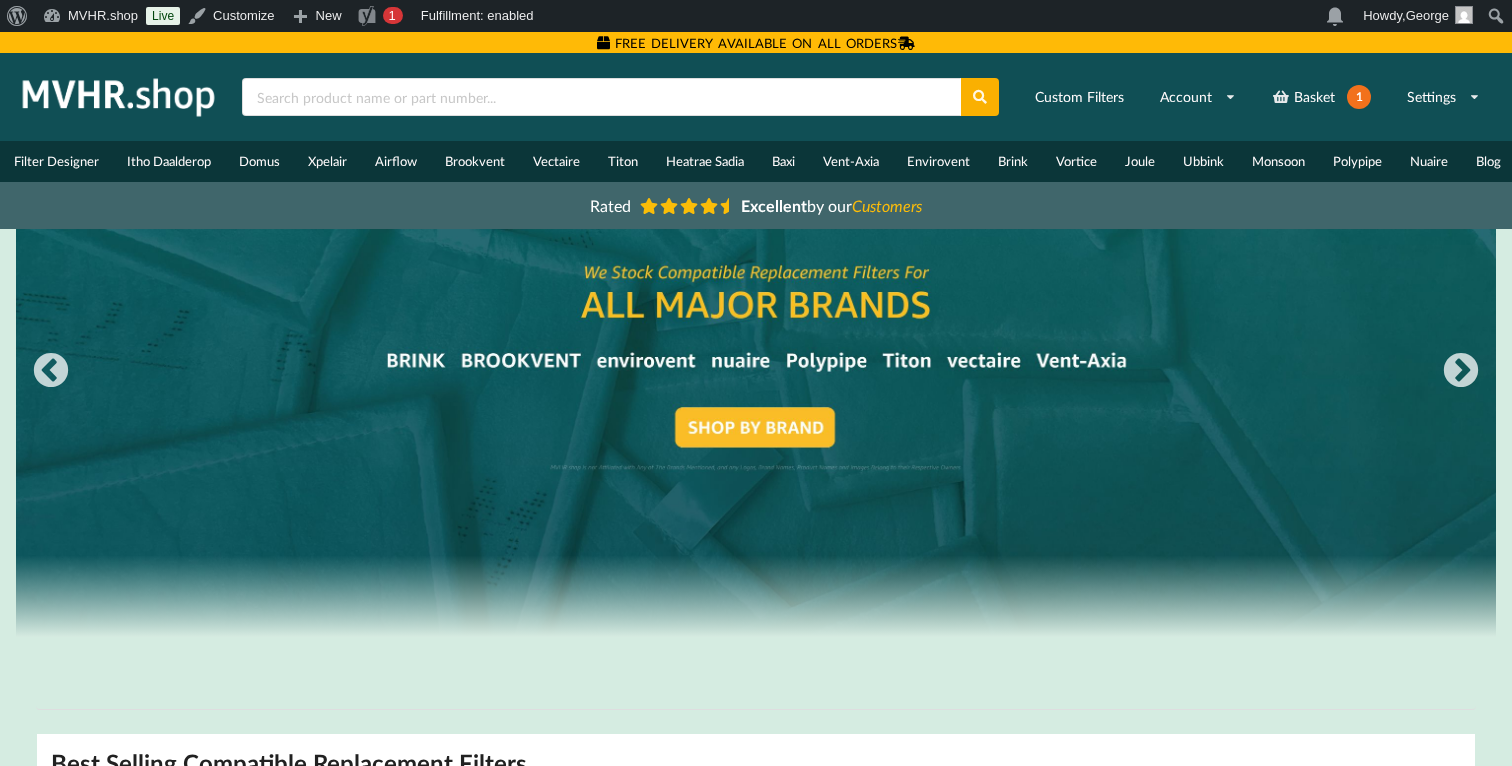 scroll, scrollTop: 0, scrollLeft: 0, axis: both 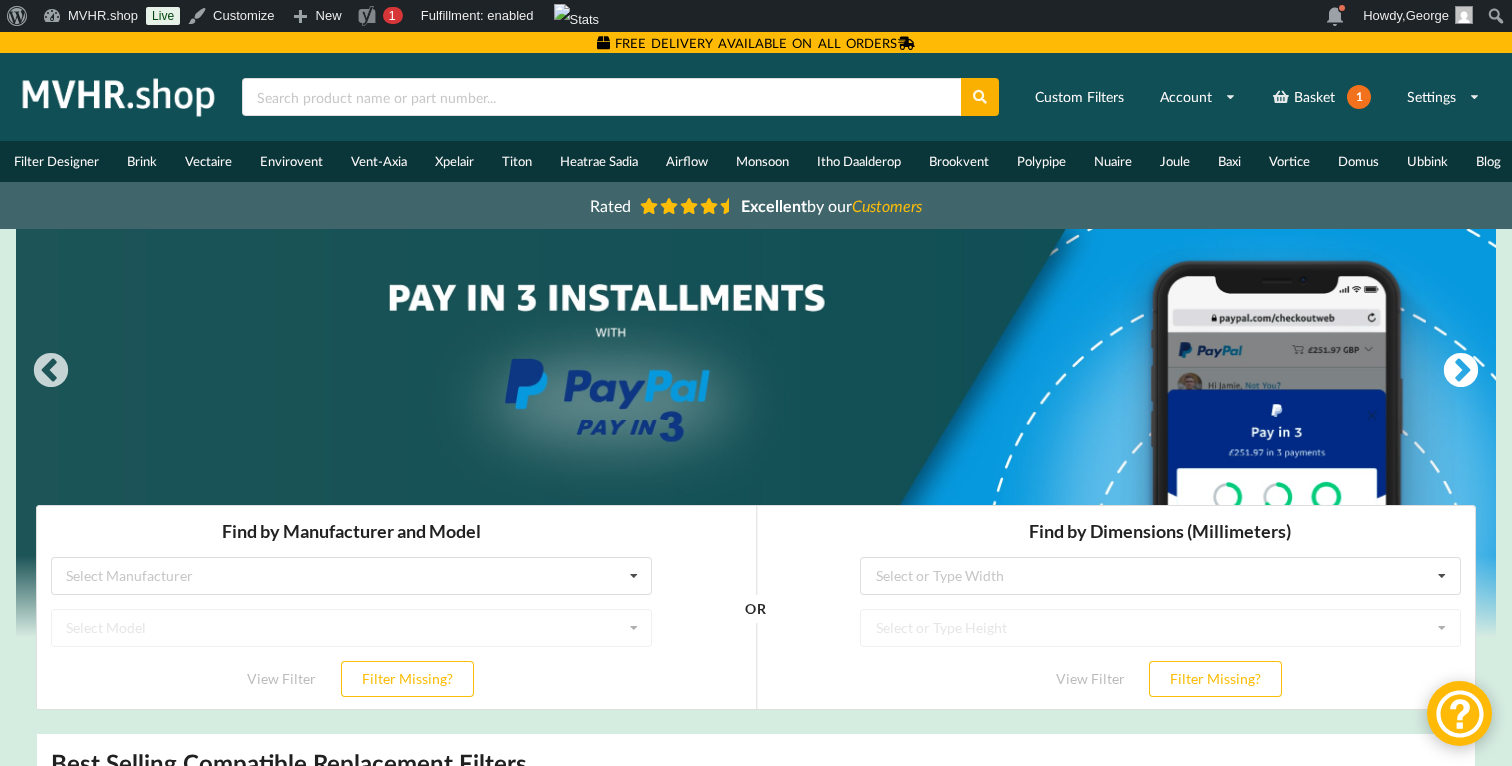 click on "Next" at bounding box center [1461, 372] 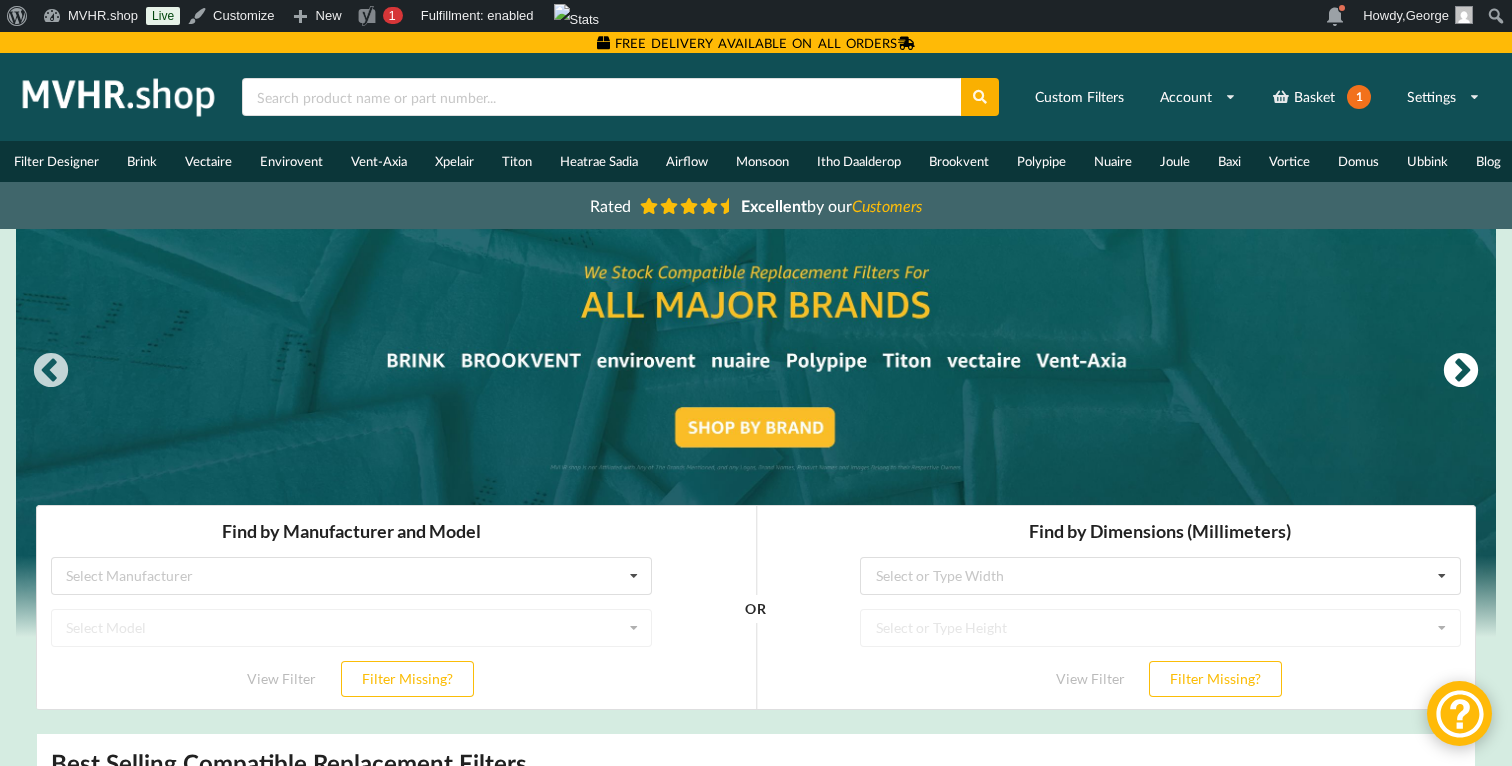 click on "Next" at bounding box center (1461, 372) 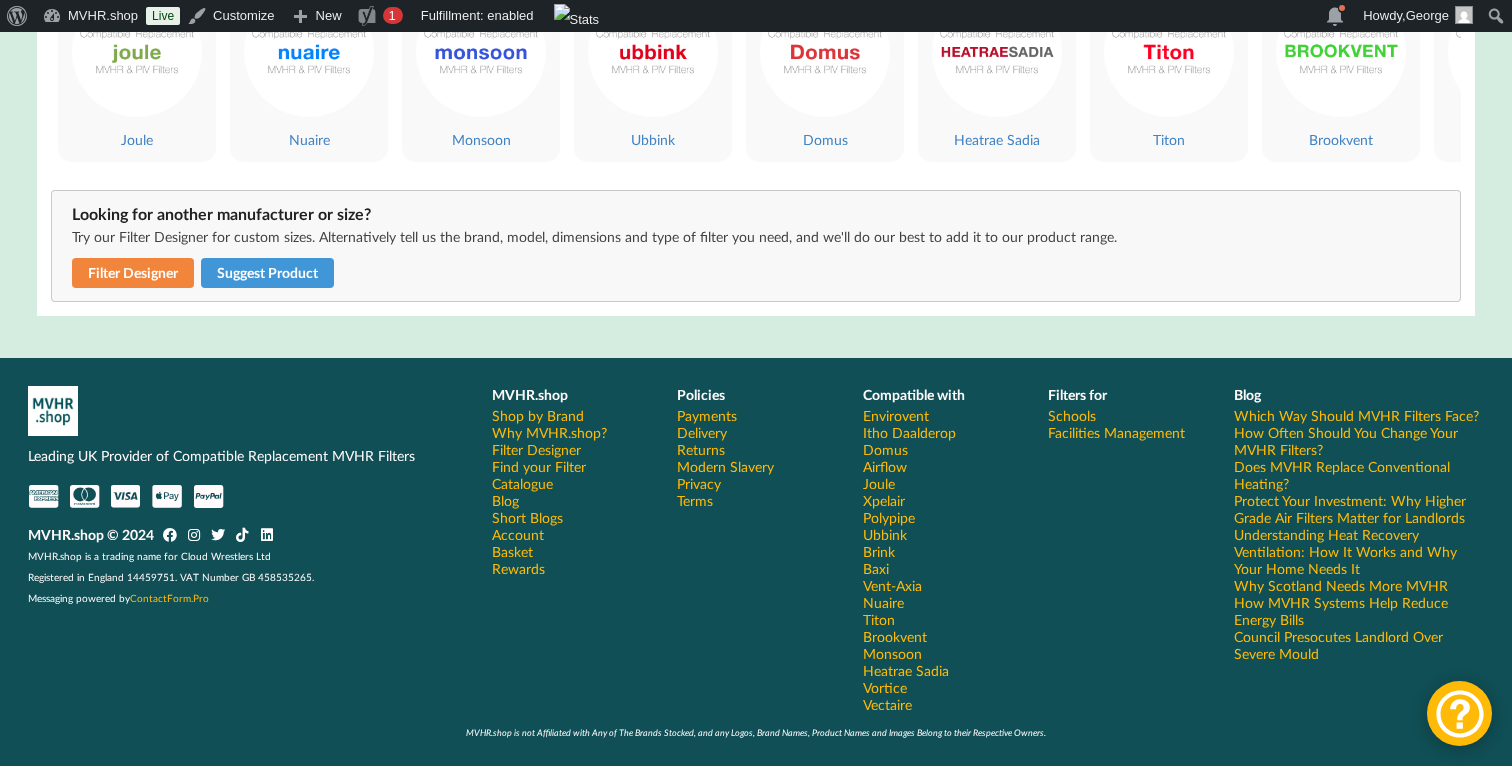 scroll, scrollTop: 6082, scrollLeft: 0, axis: vertical 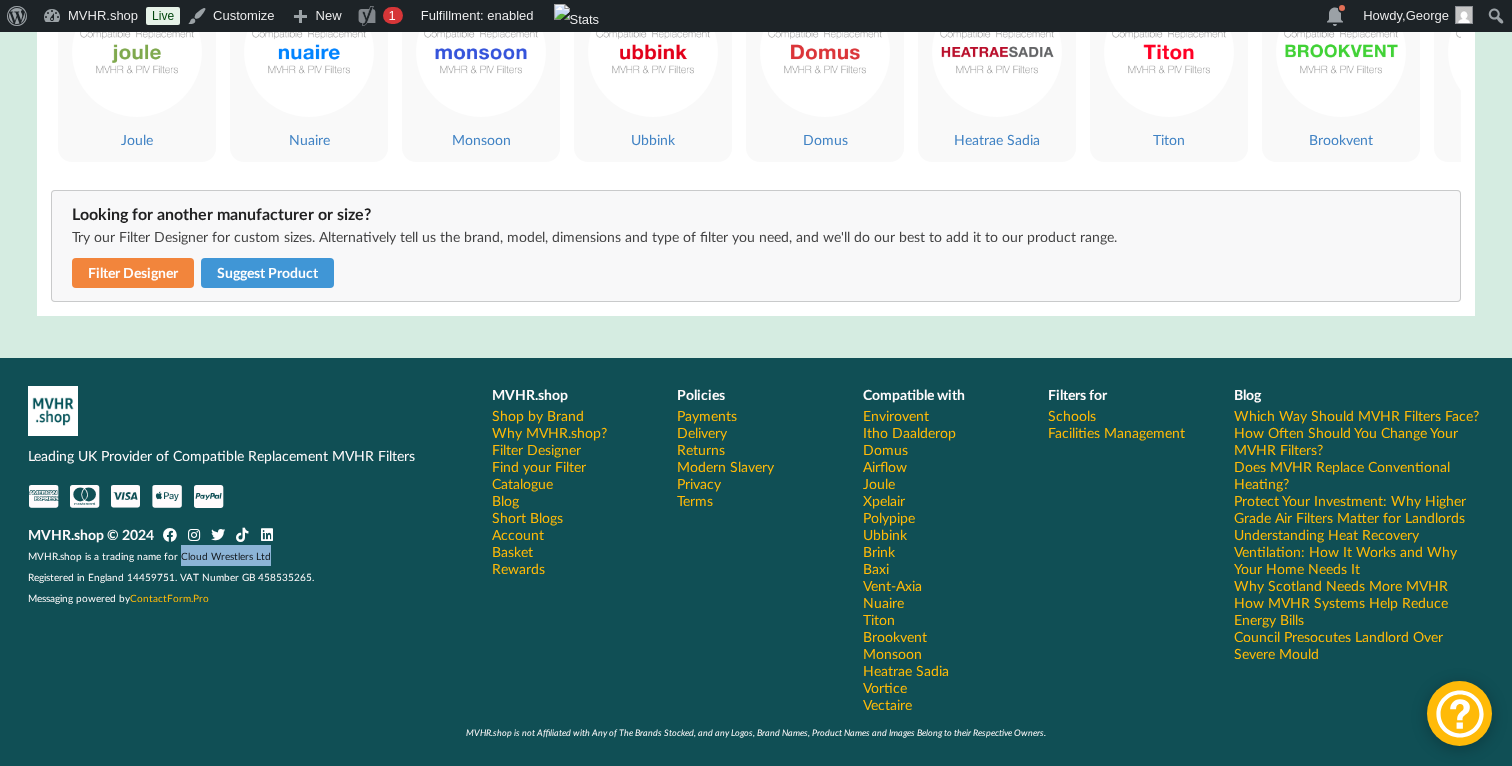 drag, startPoint x: 176, startPoint y: 557, endPoint x: 275, endPoint y: 557, distance: 99 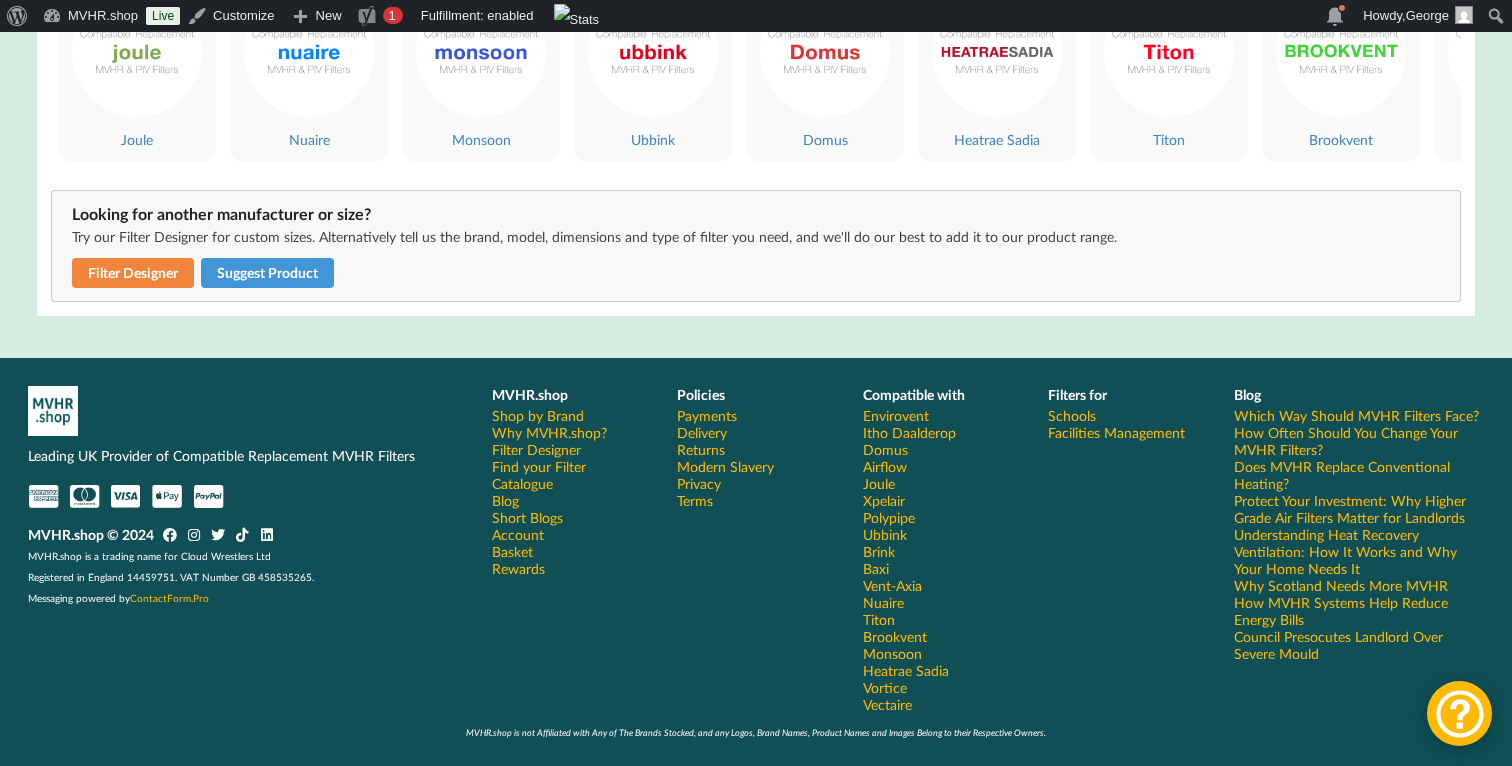 click on "Registered in England 14459751. VAT Number GB 458535265." at bounding box center [171, 577] 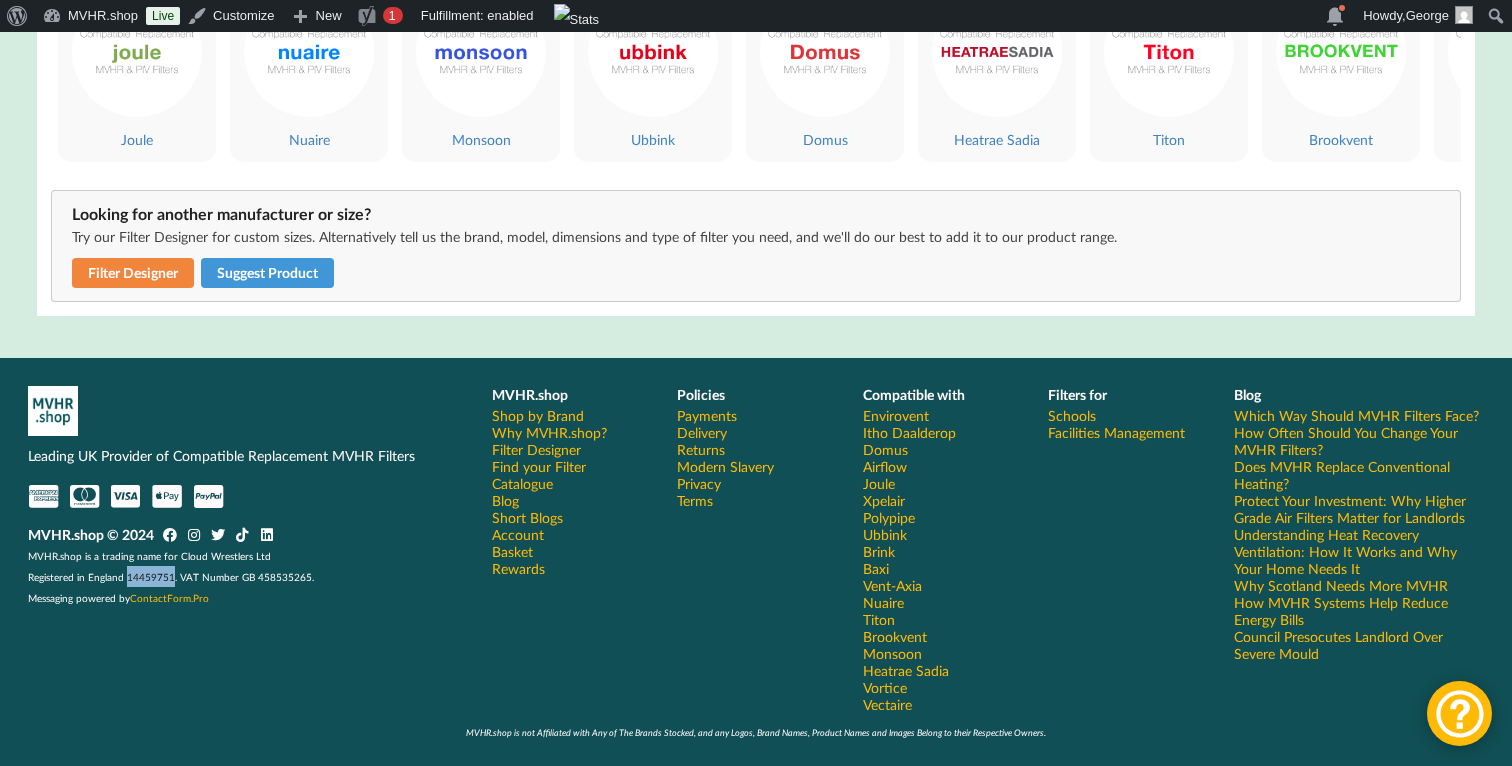 click on "Registered in England 14459751. VAT Number GB 458535265." at bounding box center (171, 577) 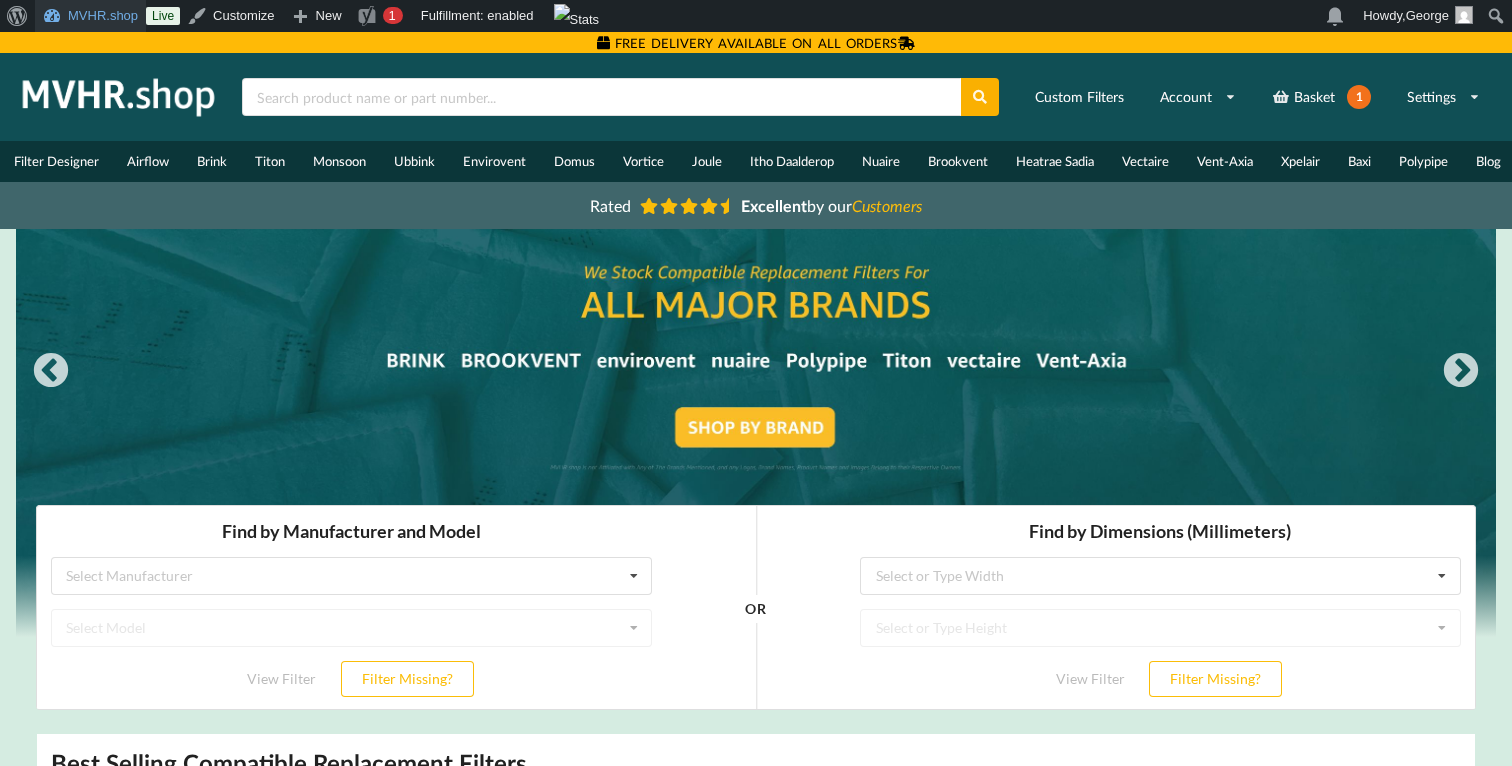 scroll, scrollTop: 0, scrollLeft: 0, axis: both 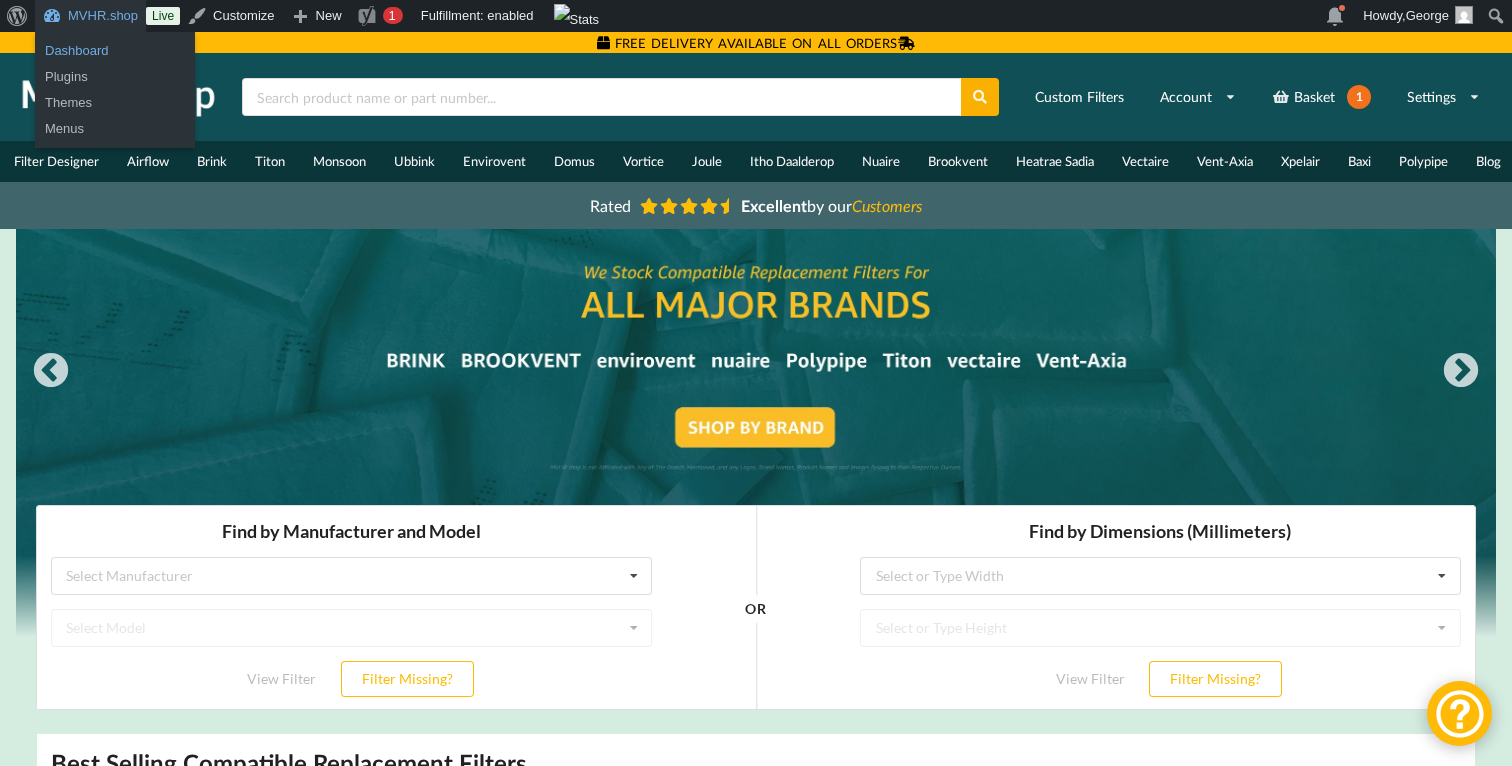 click on "Dashboard" at bounding box center [115, 51] 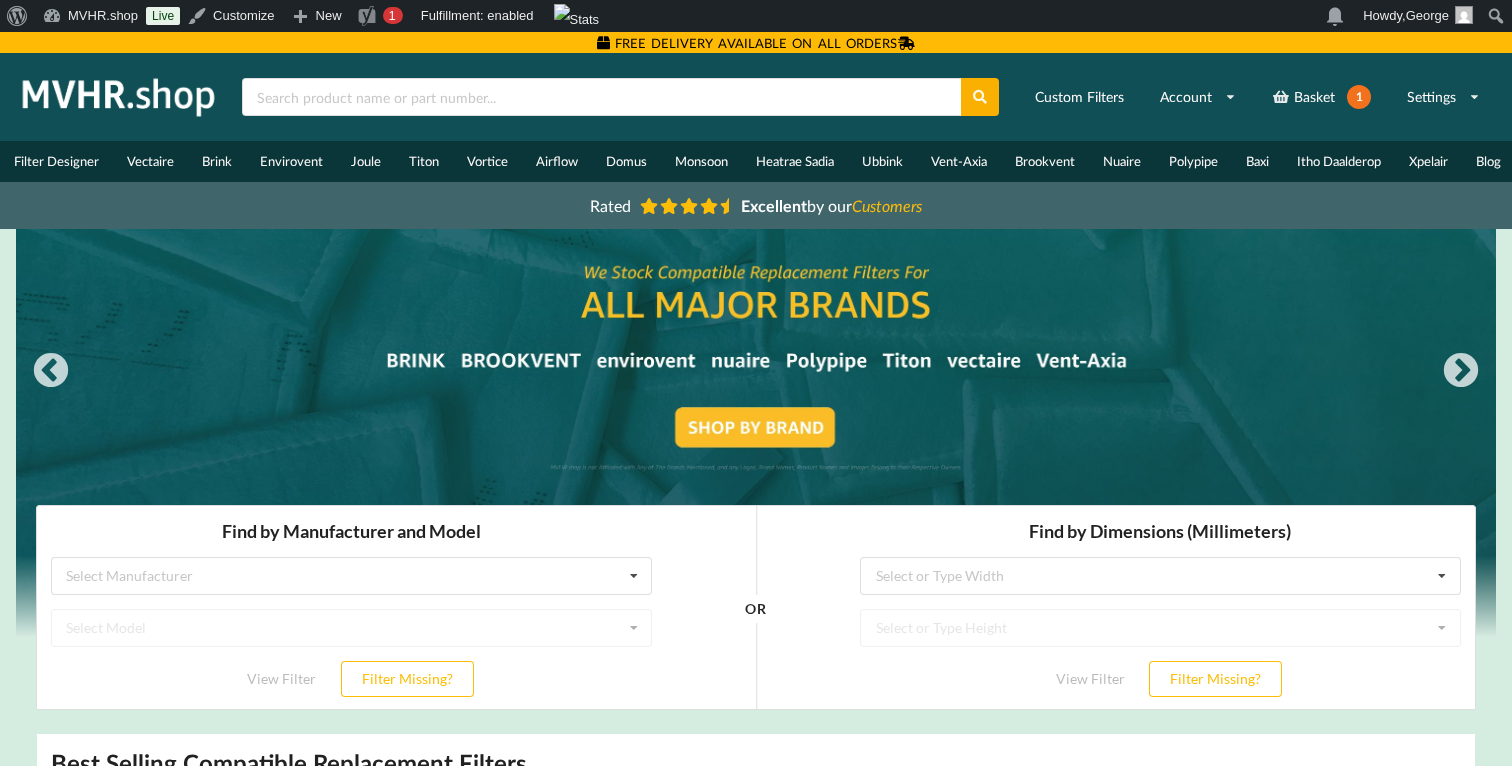 scroll, scrollTop: 0, scrollLeft: 0, axis: both 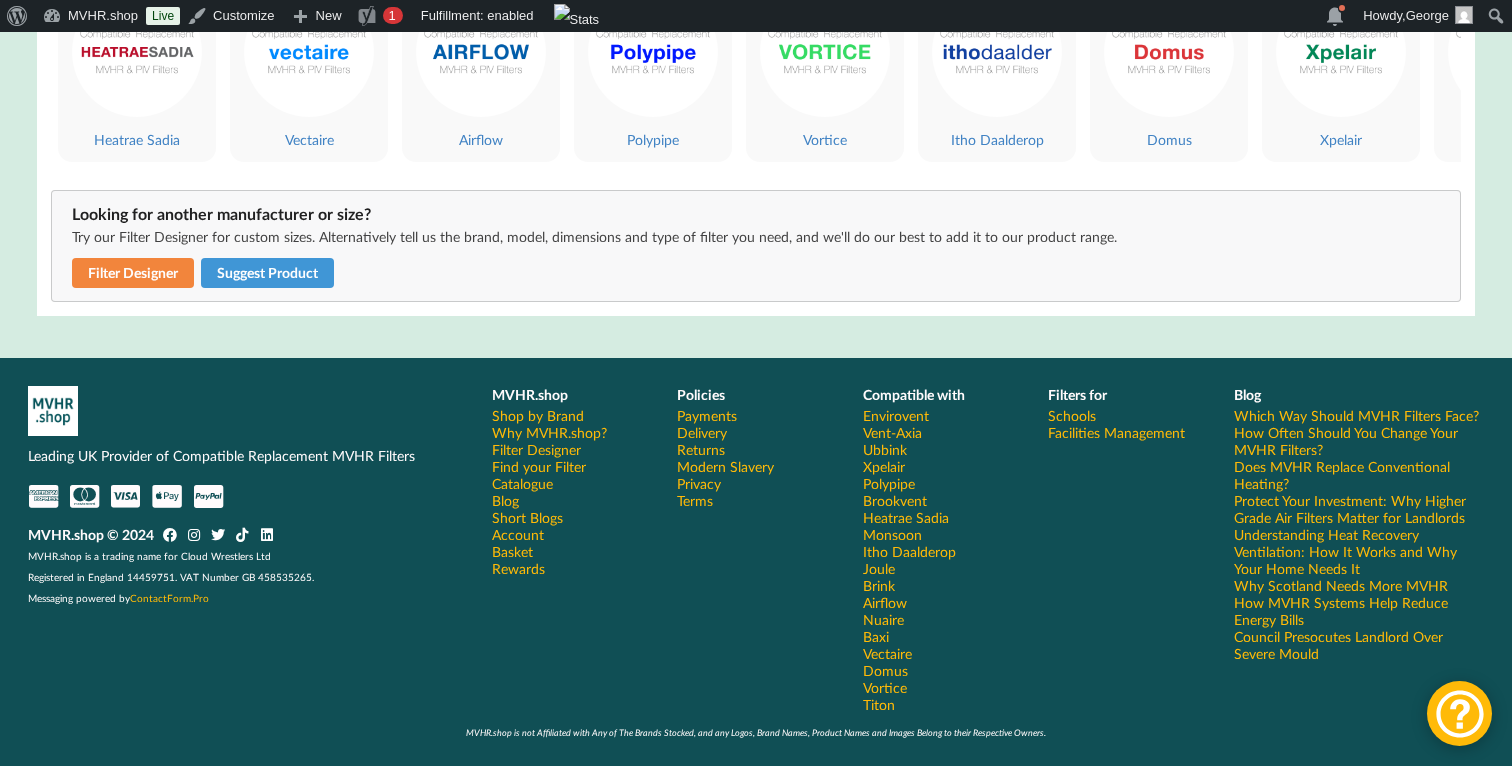 click on "Modern Slavery" at bounding box center [725, 466] 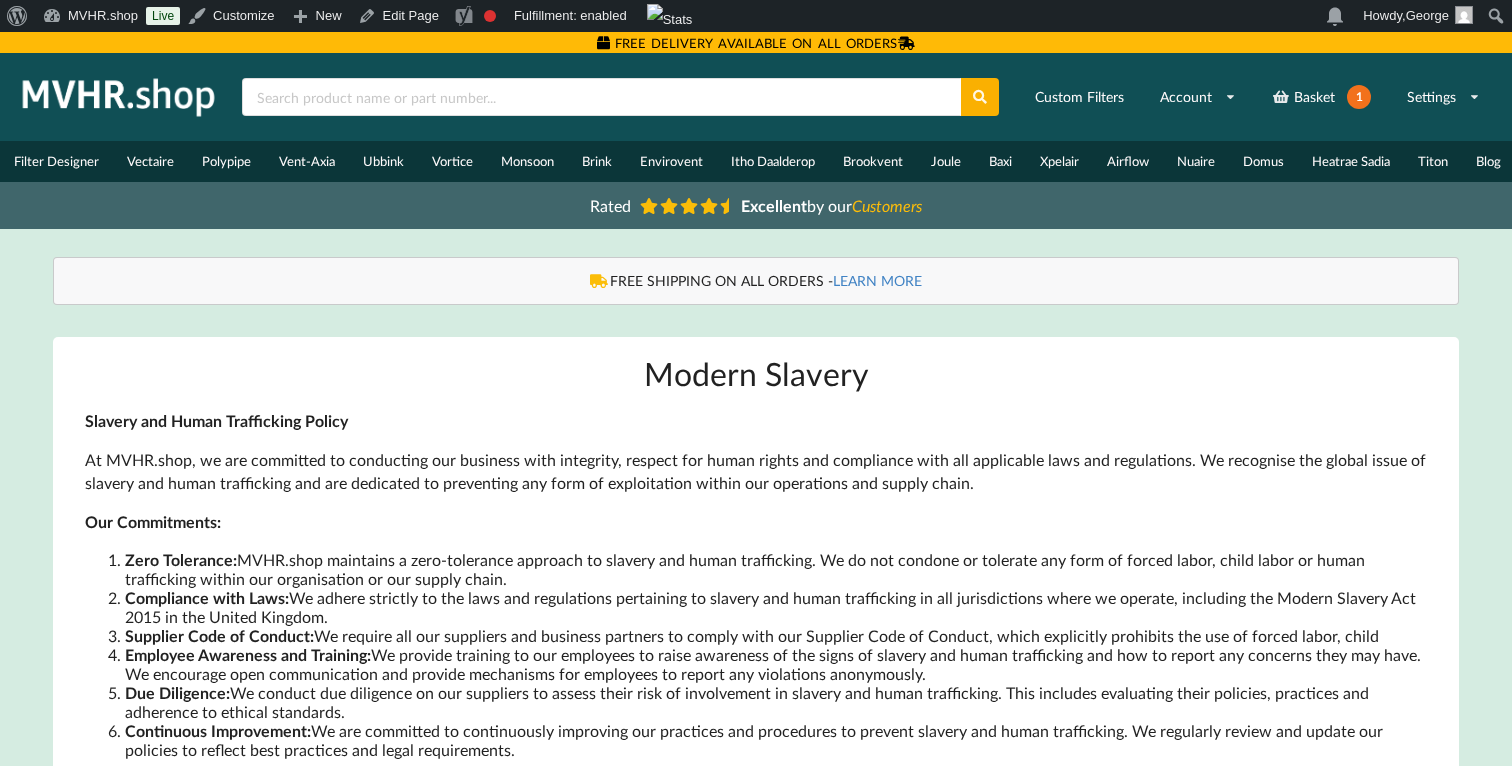 scroll, scrollTop: 0, scrollLeft: 0, axis: both 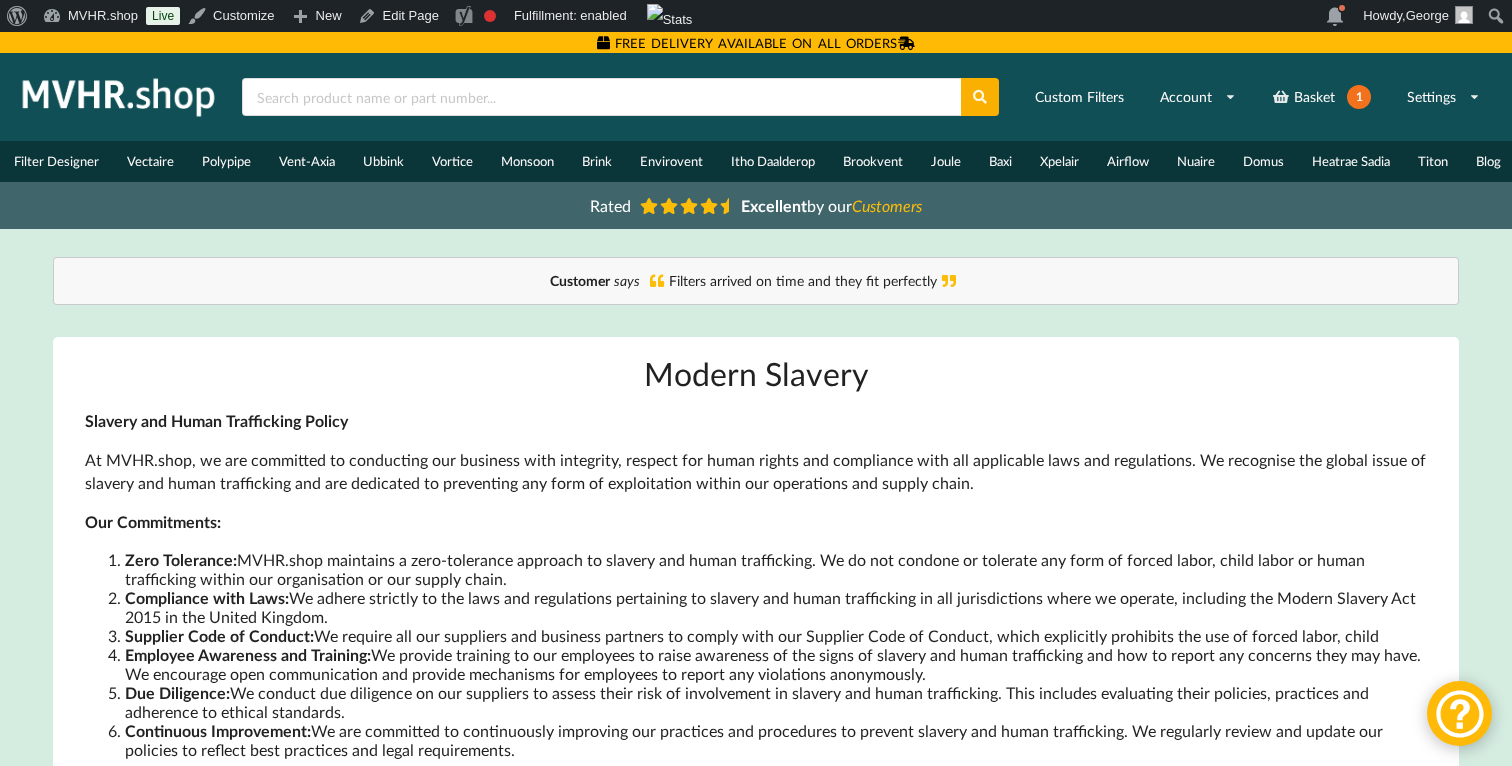 click at bounding box center (119, 97) 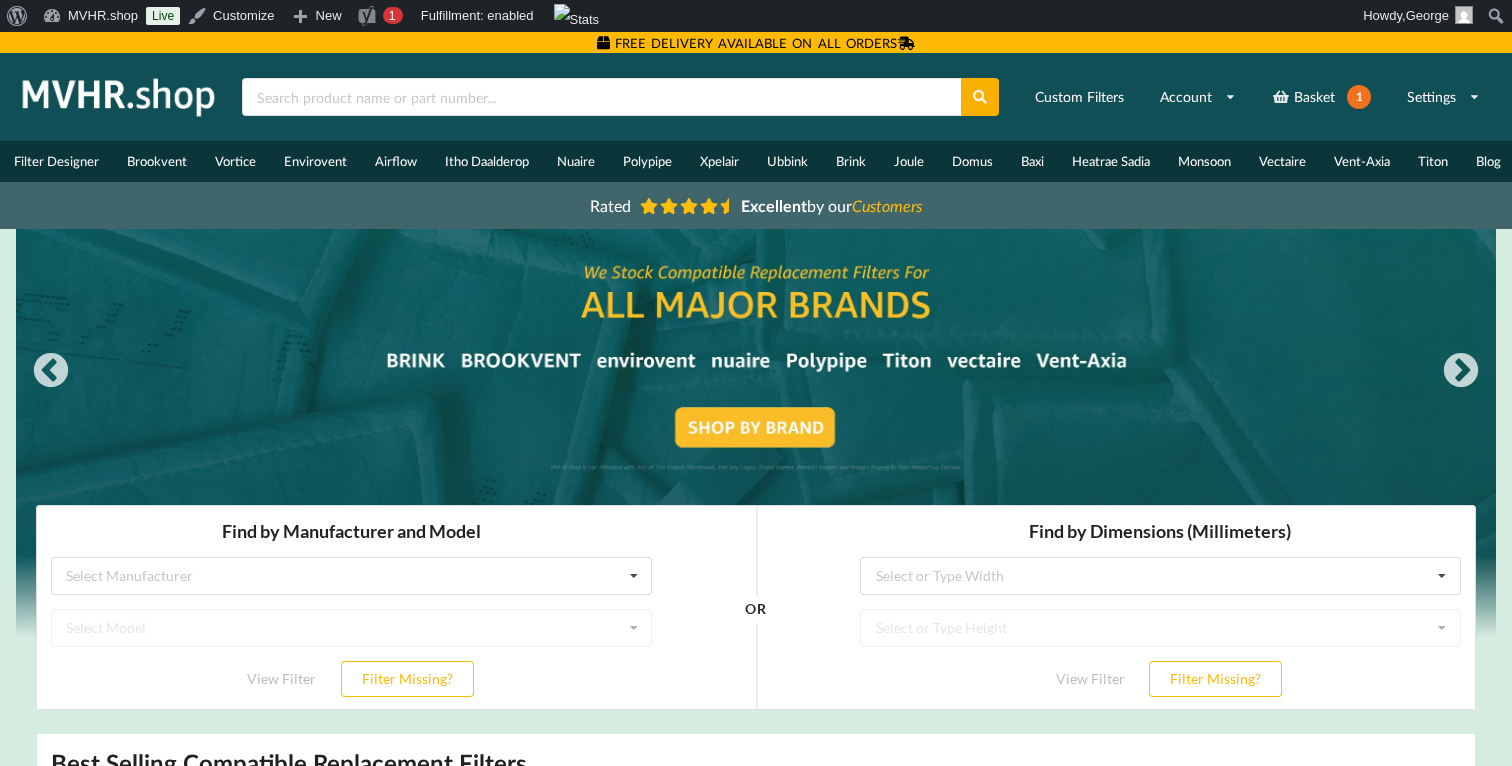 scroll, scrollTop: 0, scrollLeft: 0, axis: both 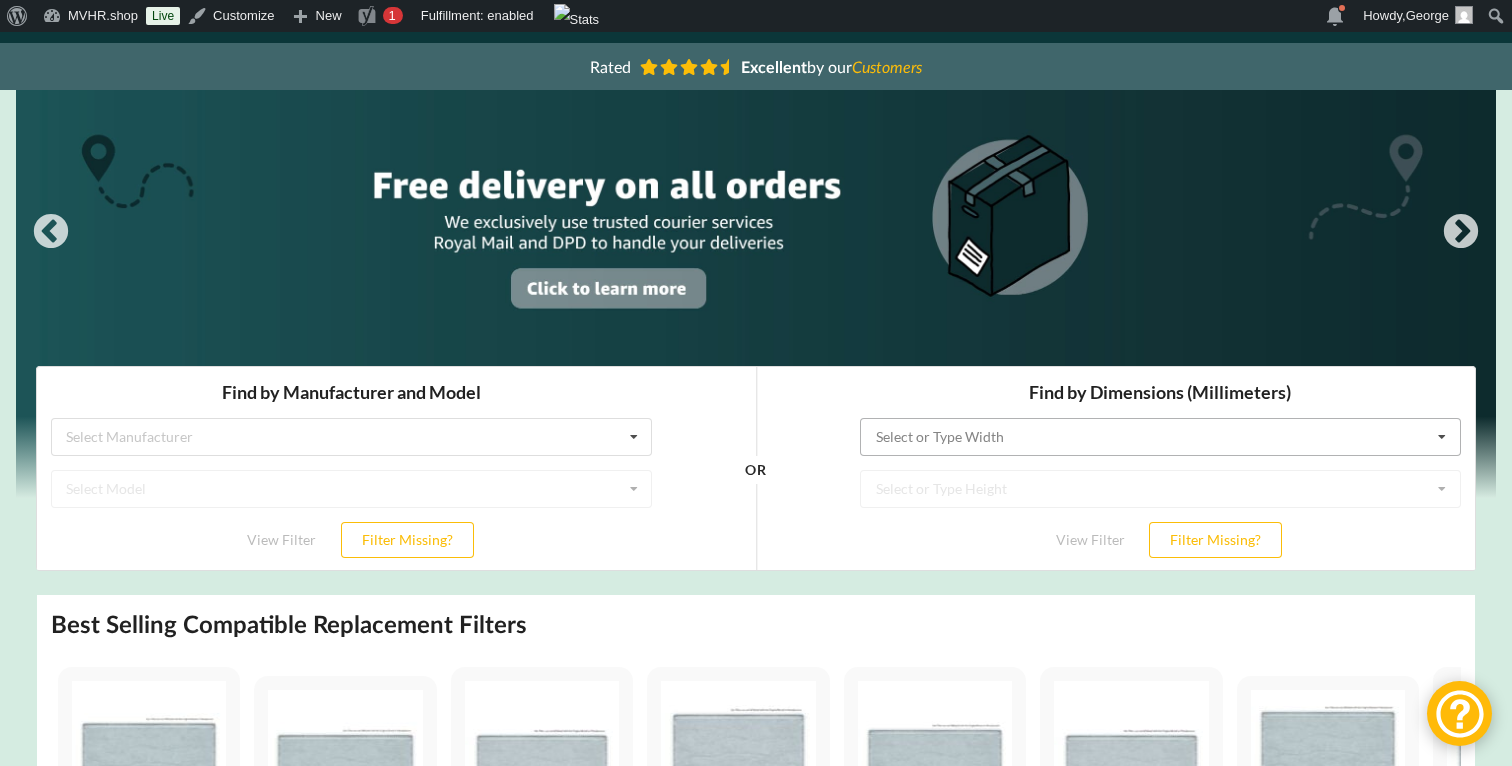 click at bounding box center [1161, 436] 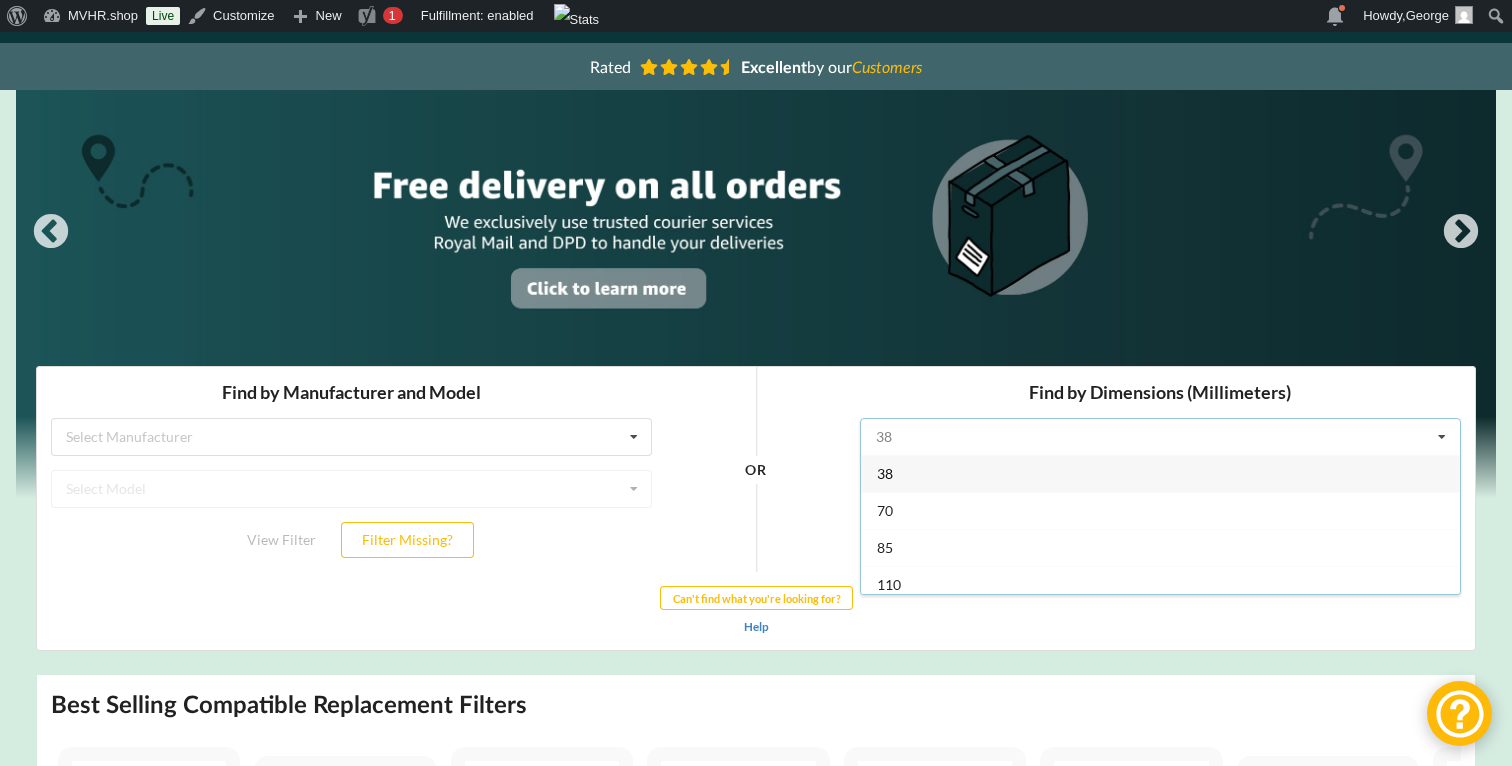 type 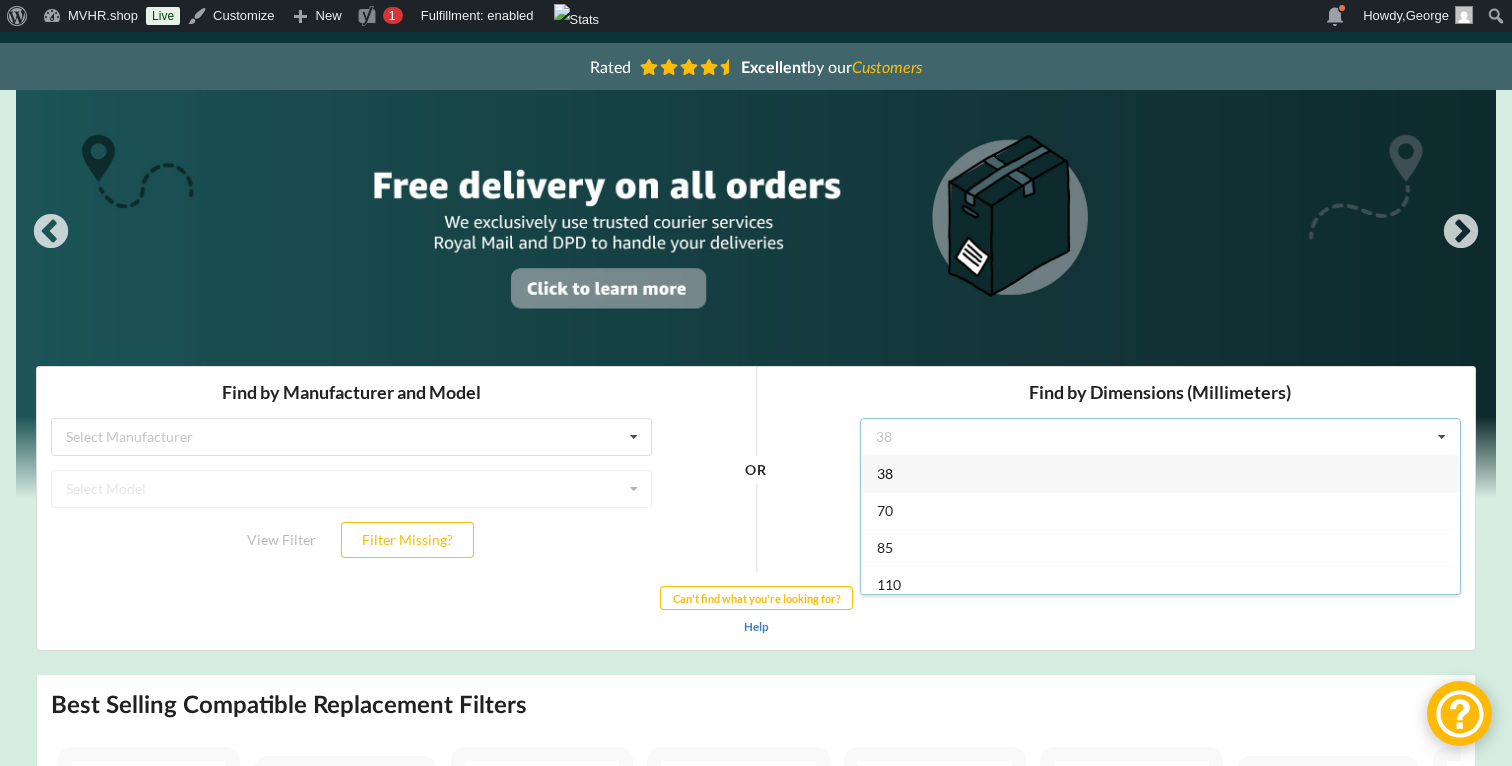 click on "85" at bounding box center [1160, 546] 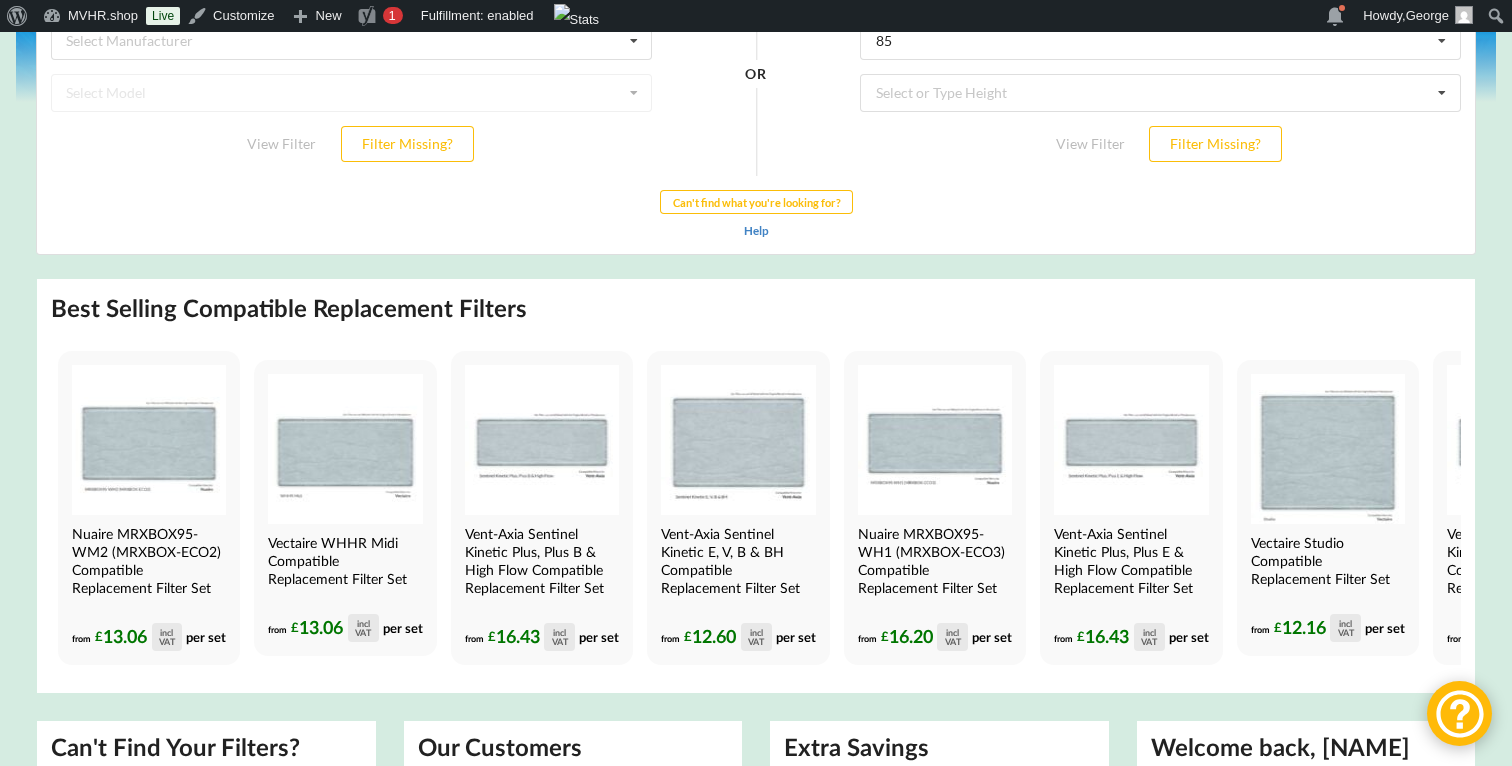 scroll, scrollTop: 534, scrollLeft: 0, axis: vertical 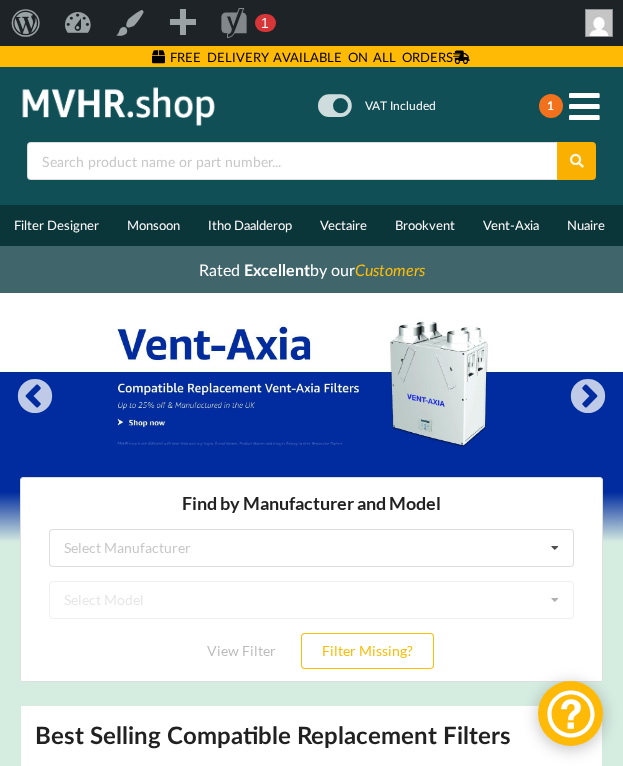 click at bounding box center (584, 106) 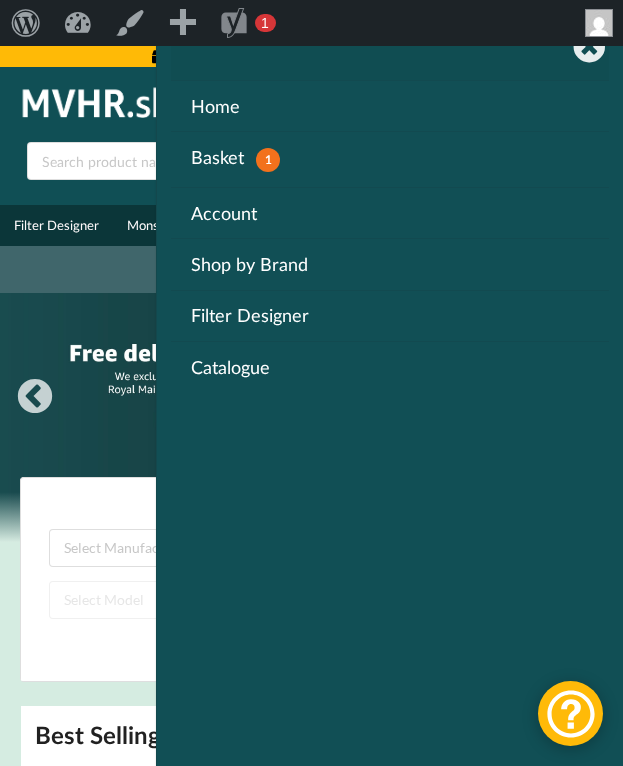 click at bounding box center (406, 47) 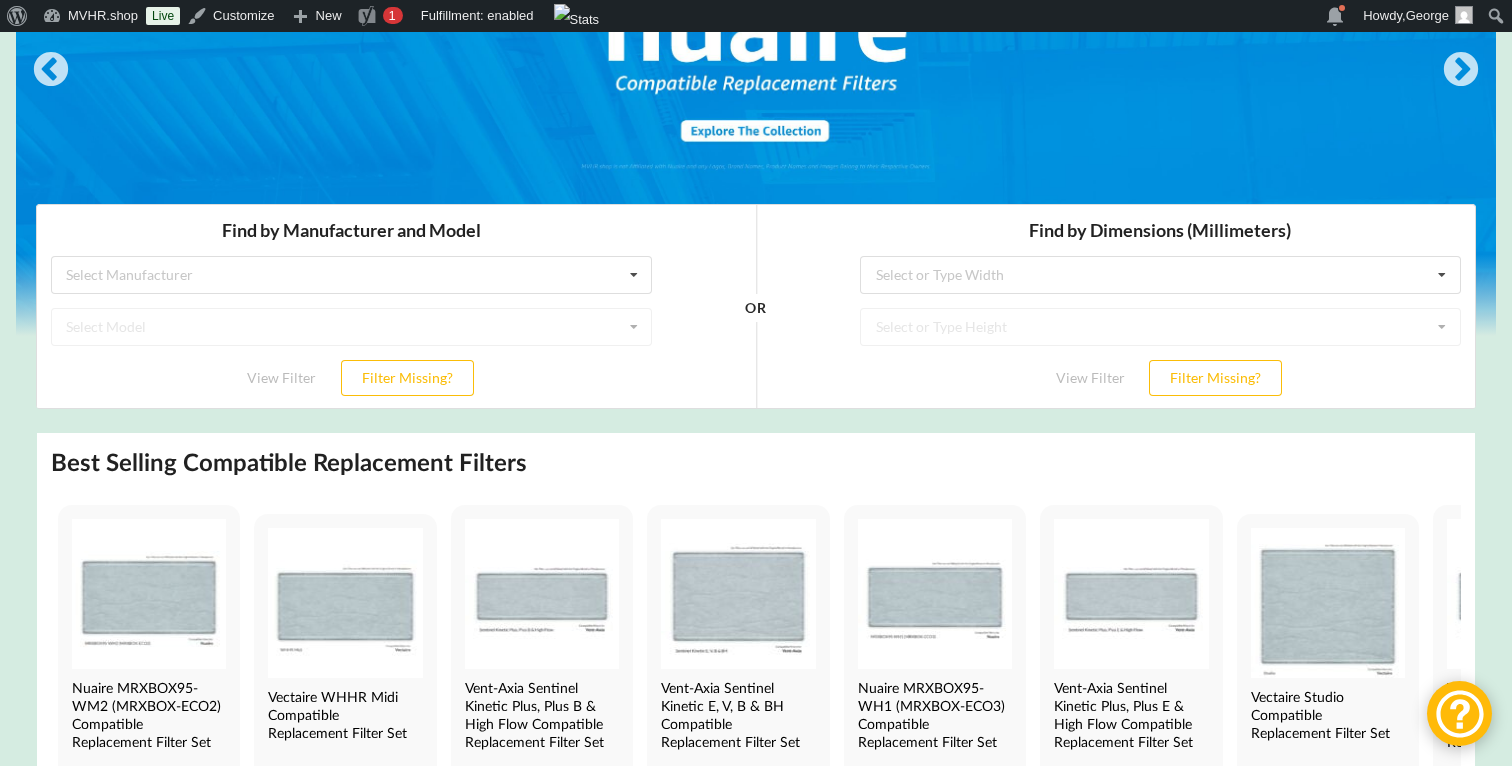 scroll, scrollTop: 0, scrollLeft: 0, axis: both 